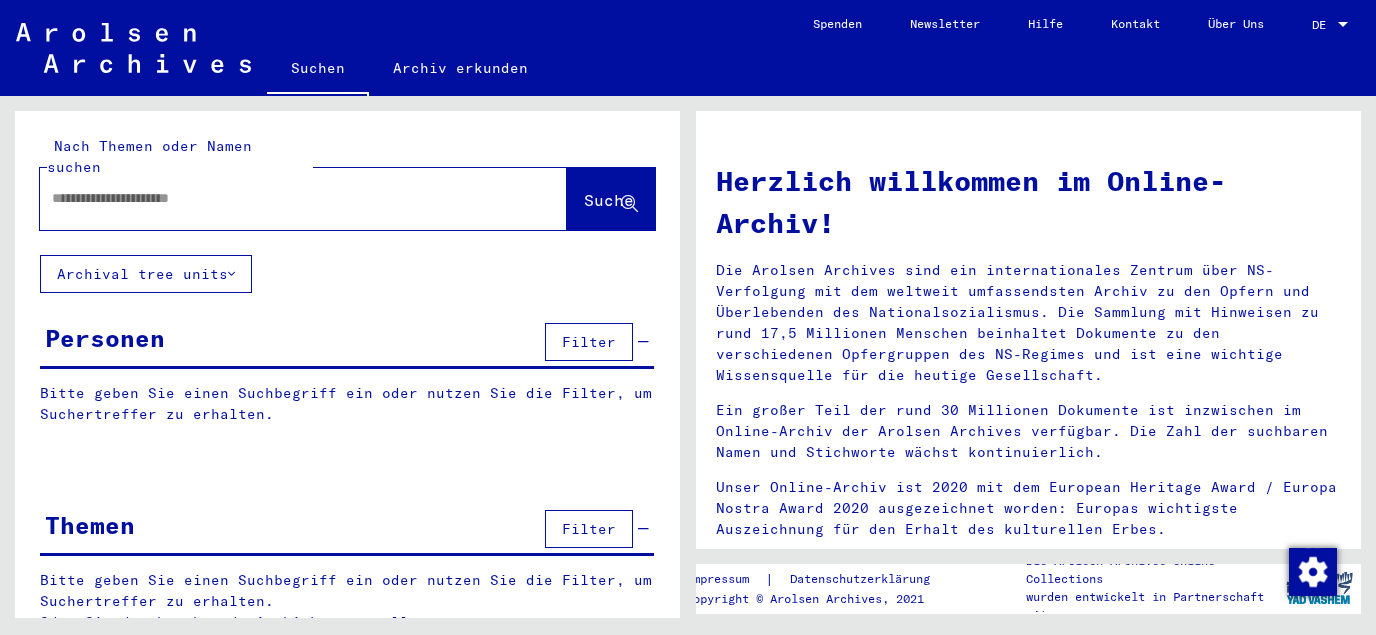 scroll, scrollTop: 0, scrollLeft: 0, axis: both 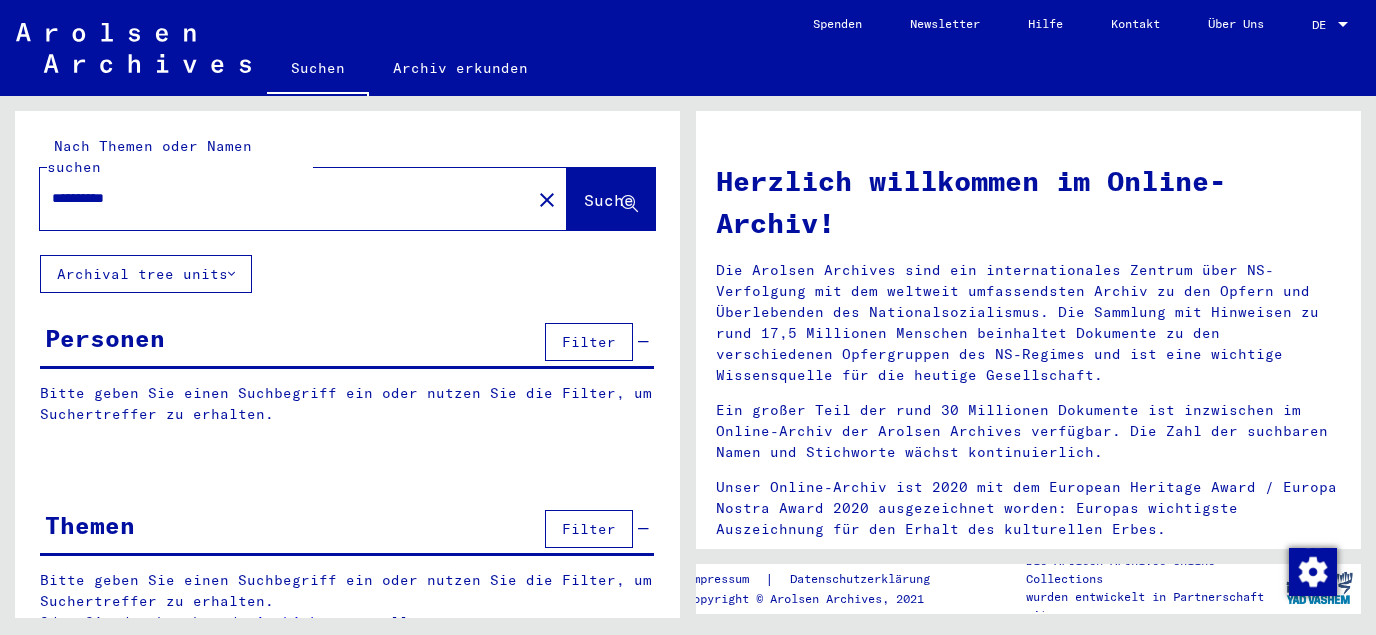 type on "**********" 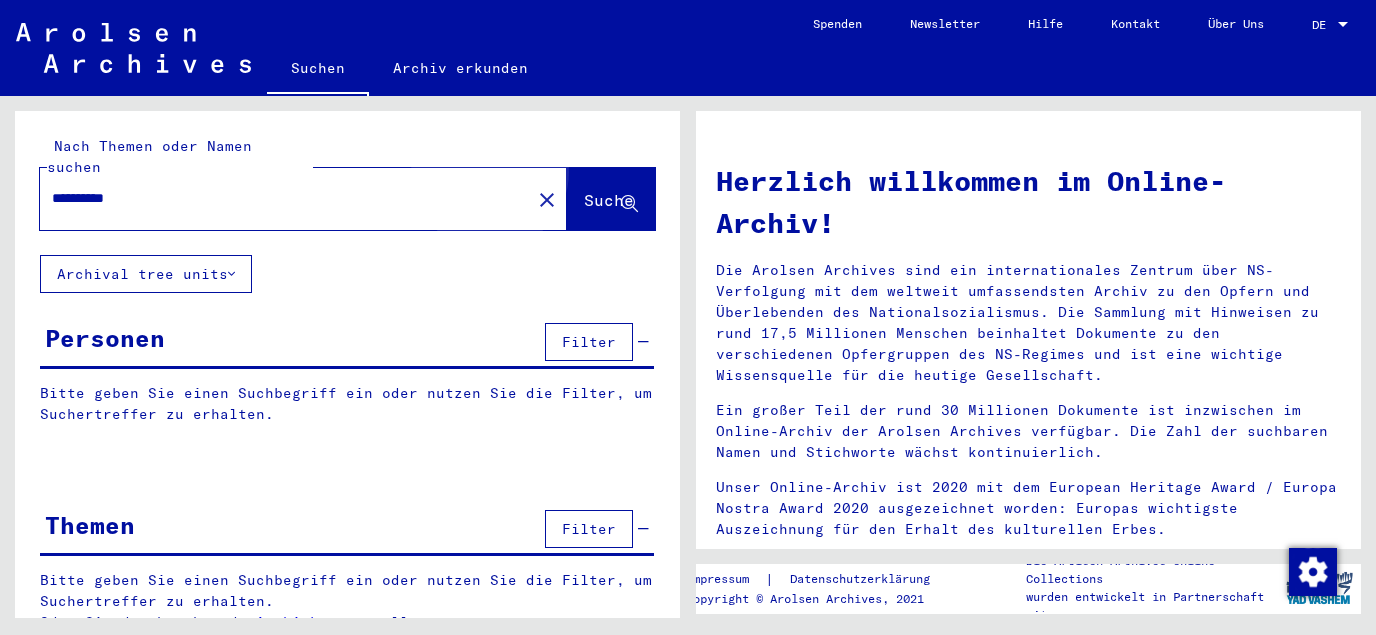click on "Suche" 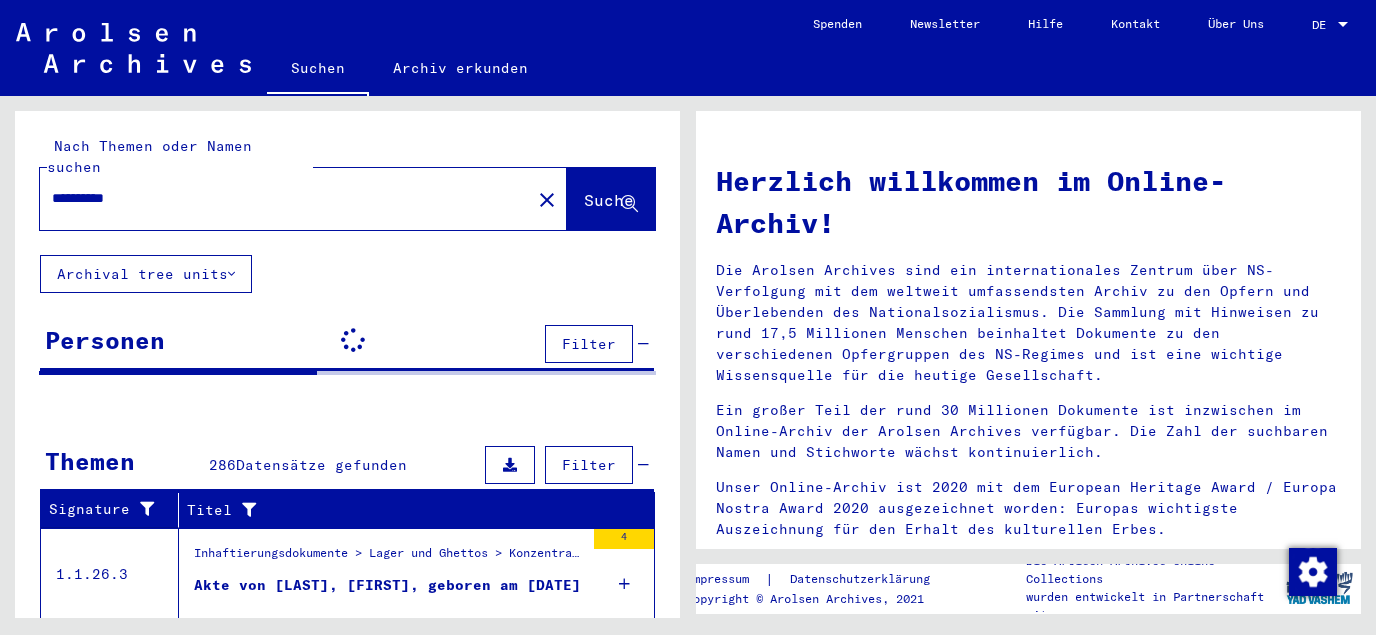 scroll, scrollTop: 213, scrollLeft: 0, axis: vertical 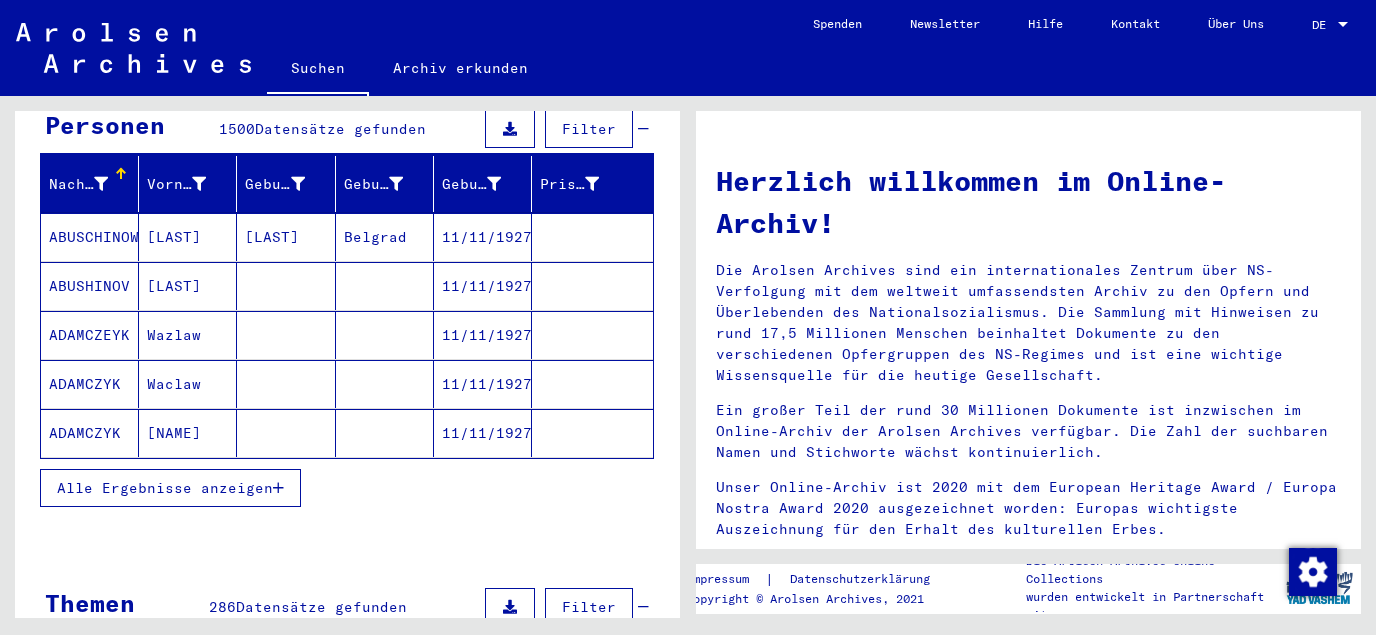 click on "Alle Ergebnisse anzeigen" at bounding box center (165, 488) 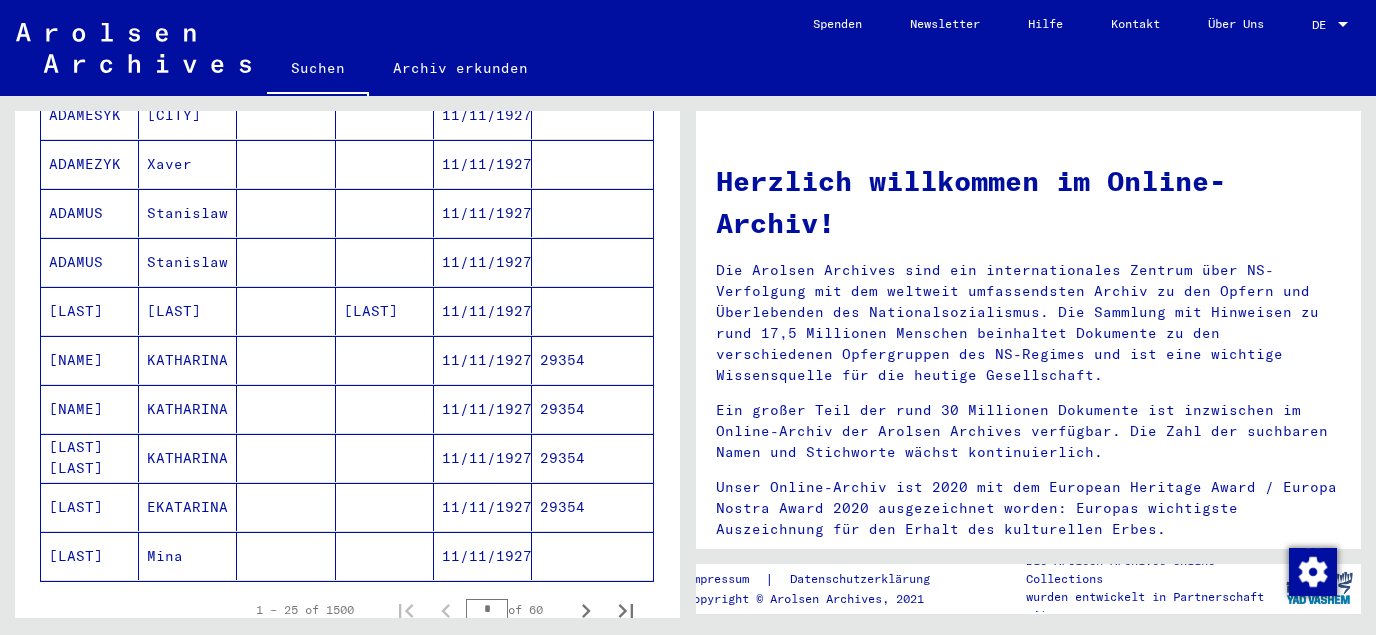 scroll, scrollTop: 1073, scrollLeft: 0, axis: vertical 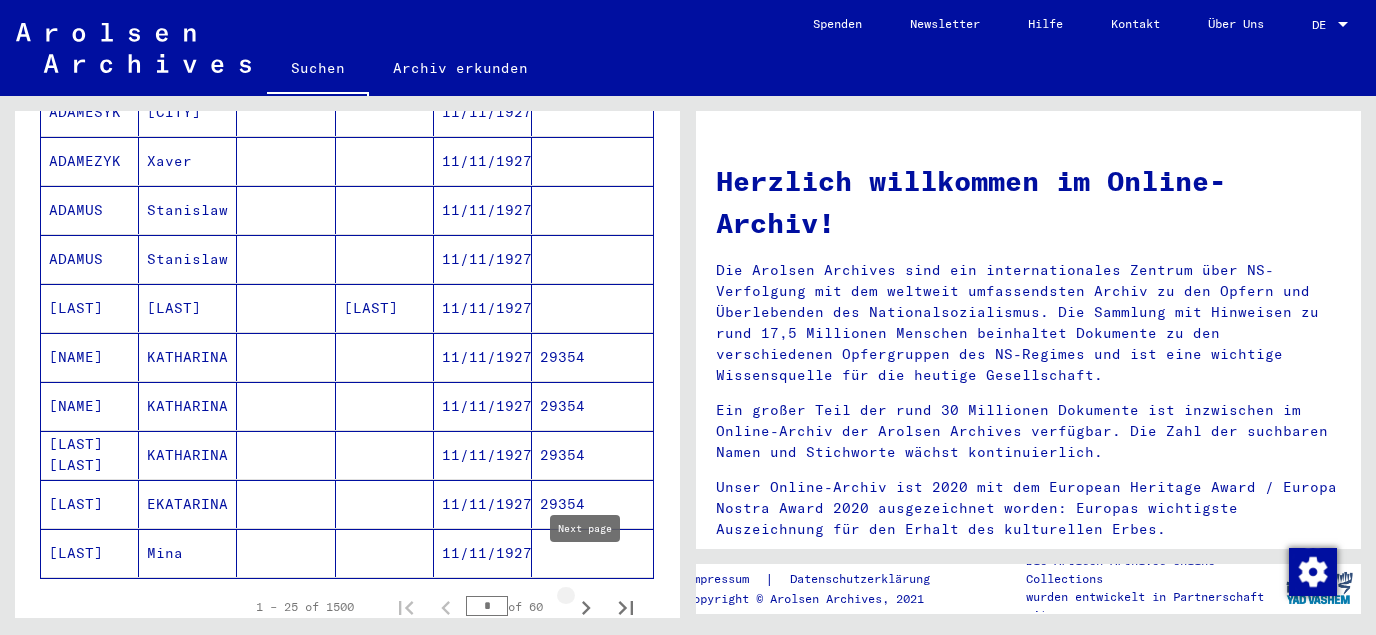 click 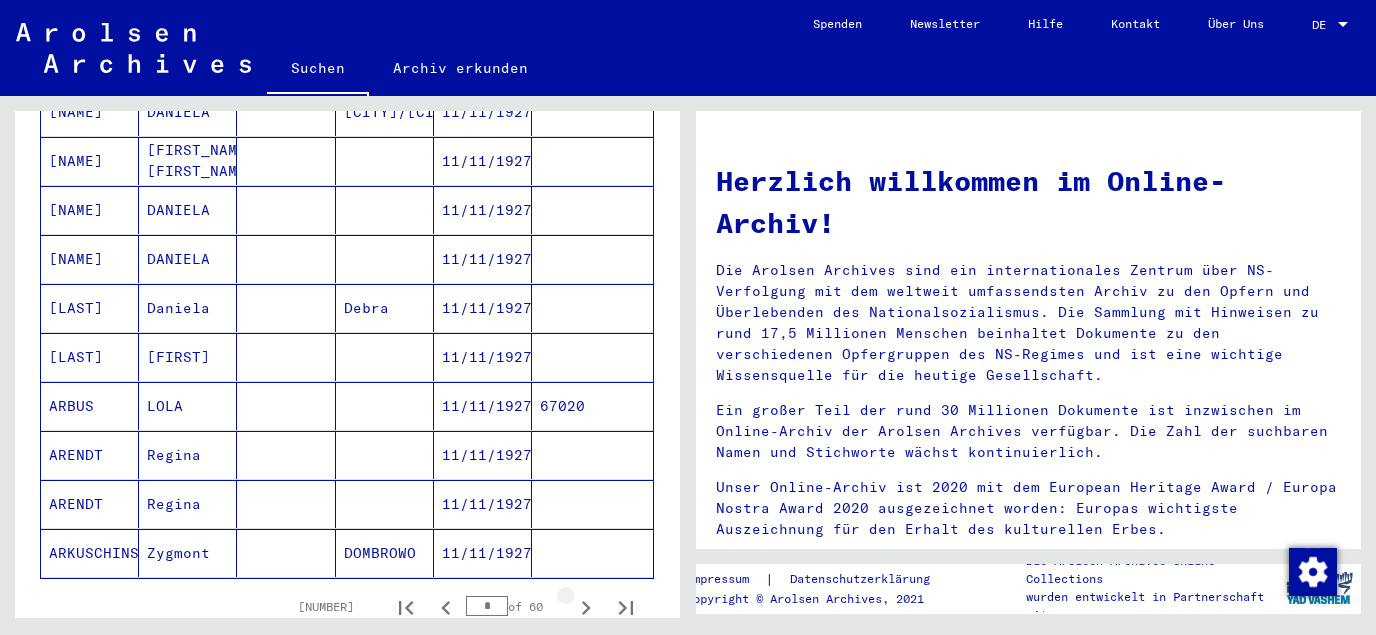 click 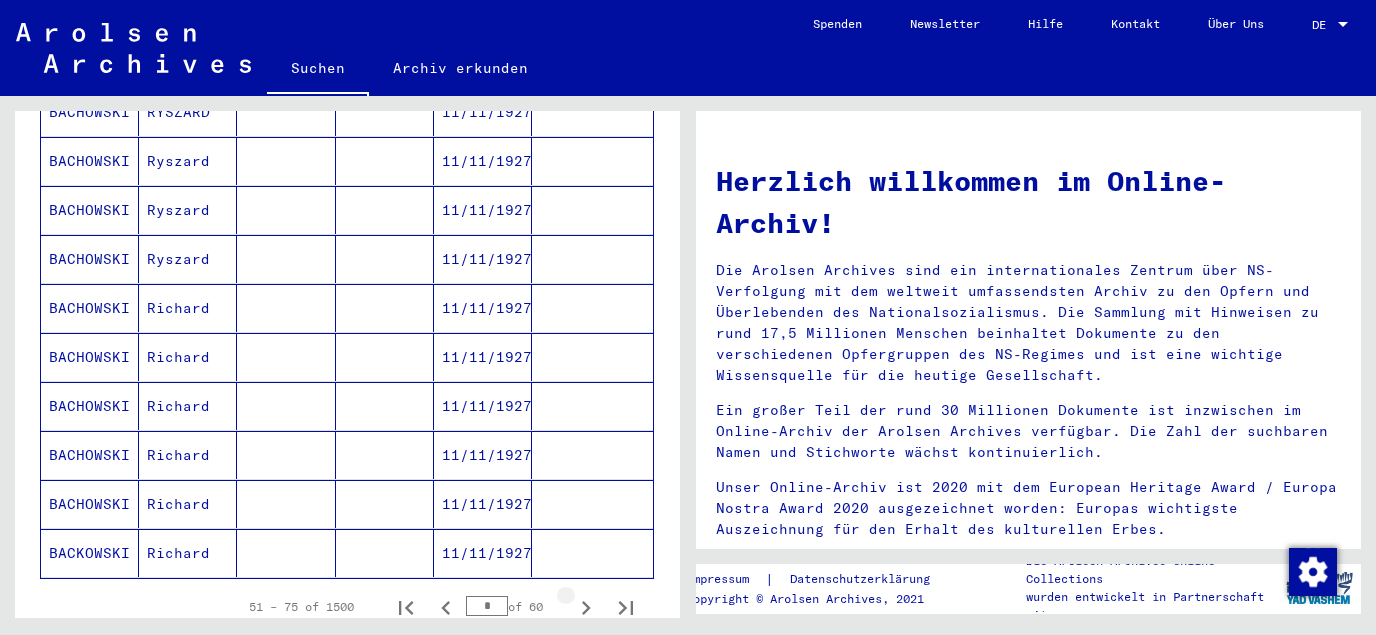 click 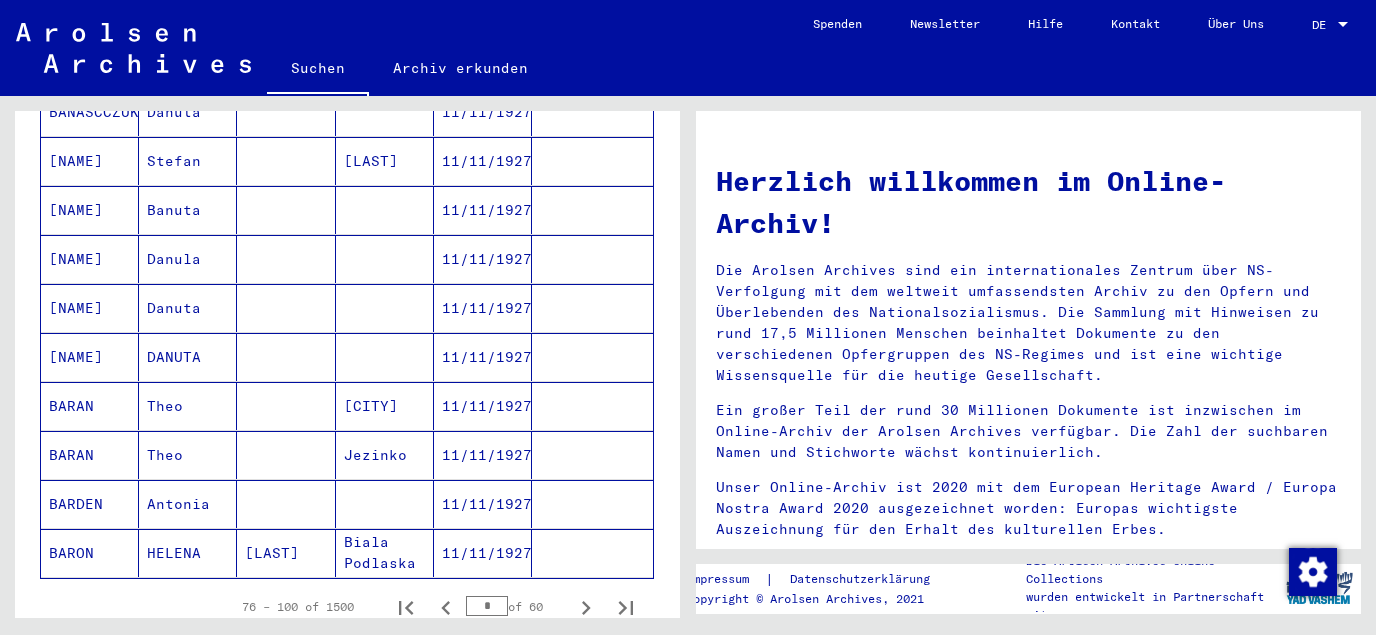 click 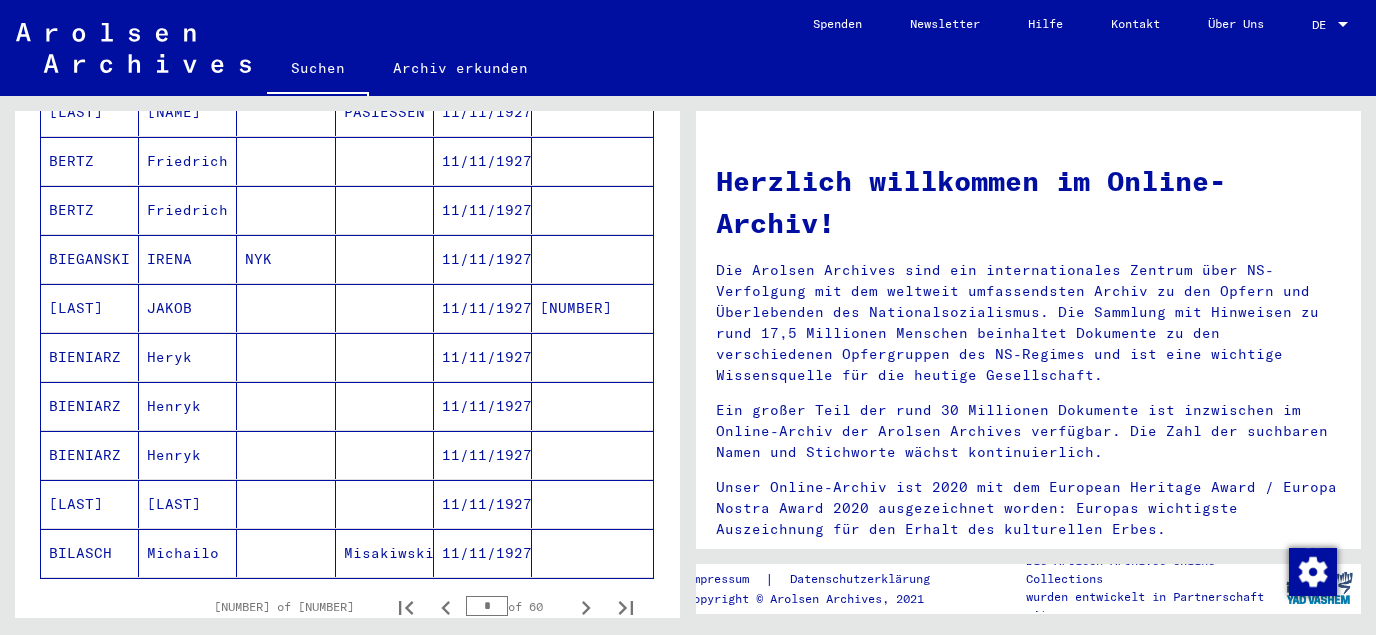 click 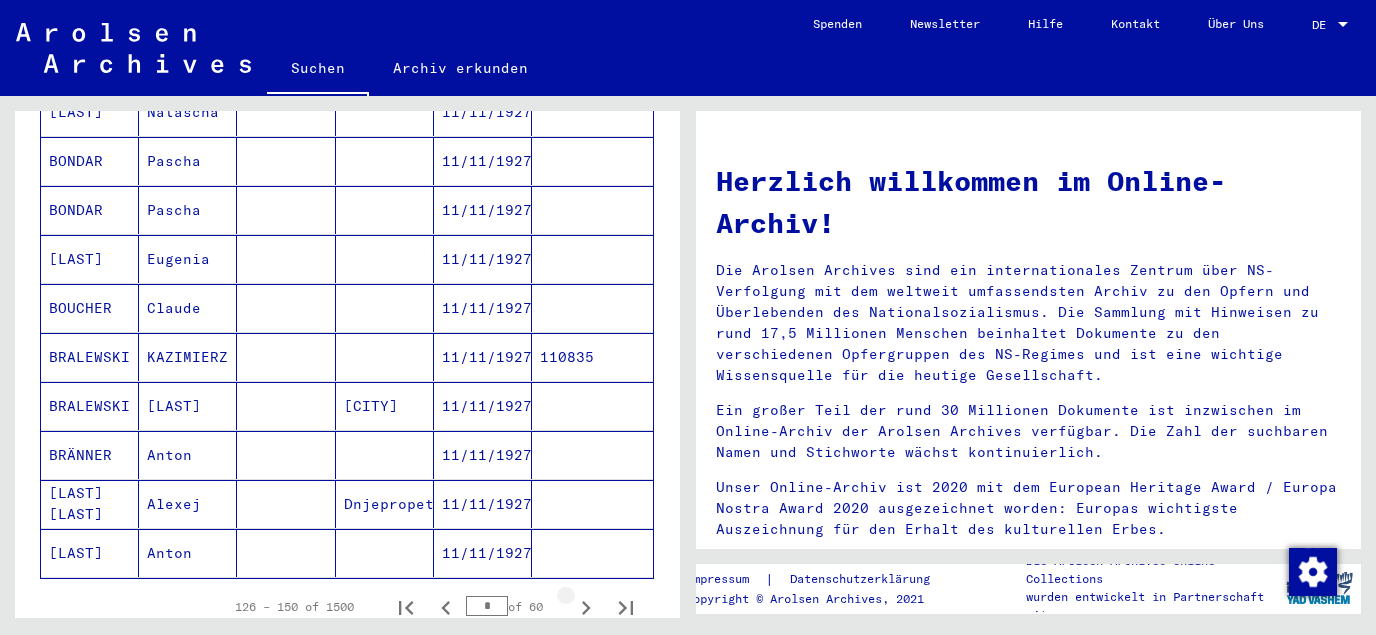 click 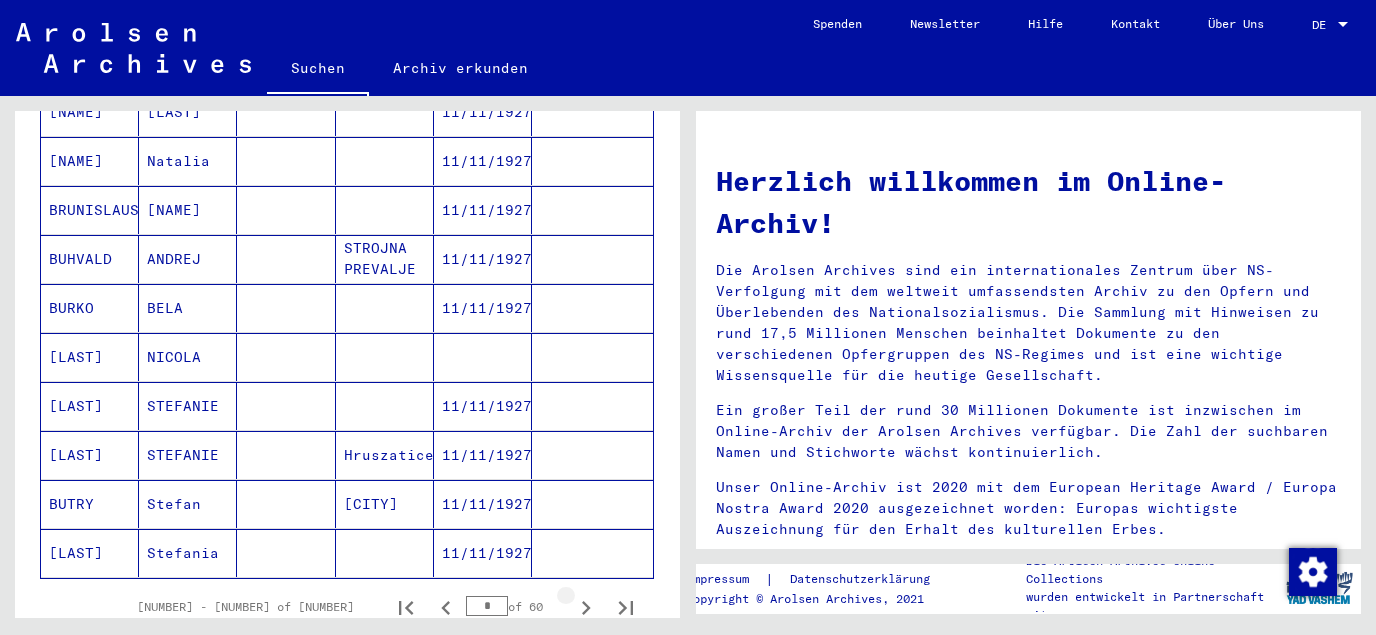 click 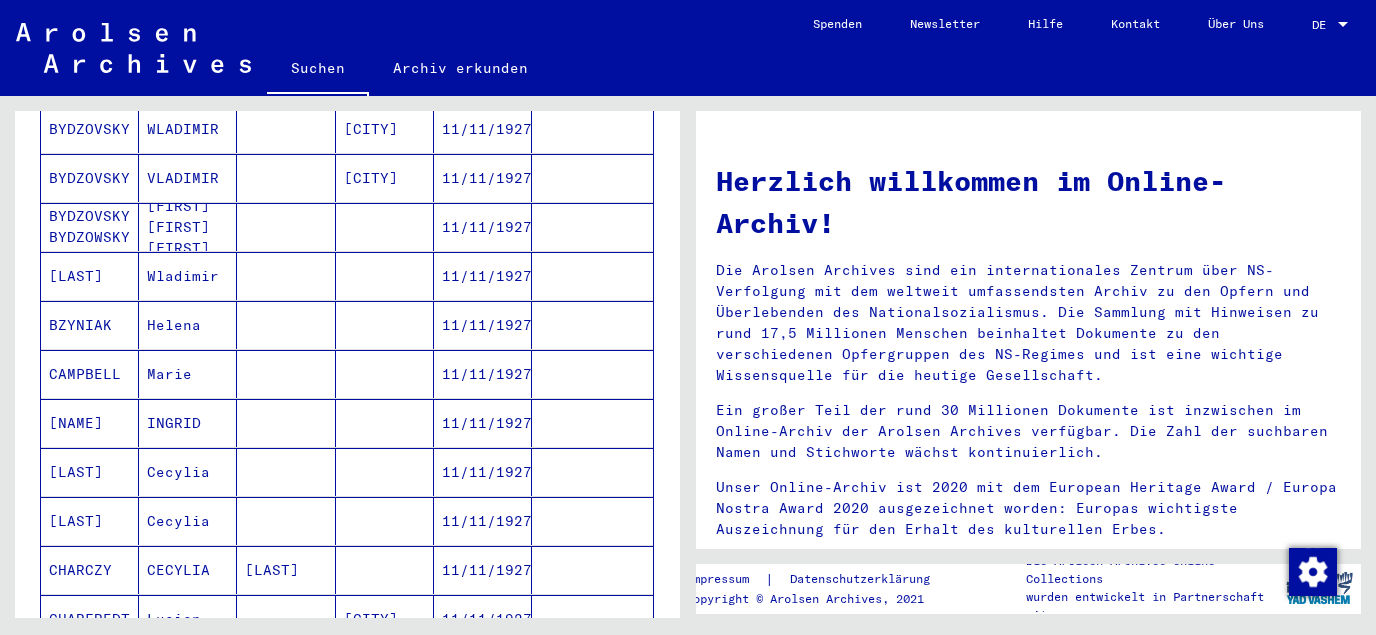 scroll, scrollTop: 428, scrollLeft: 0, axis: vertical 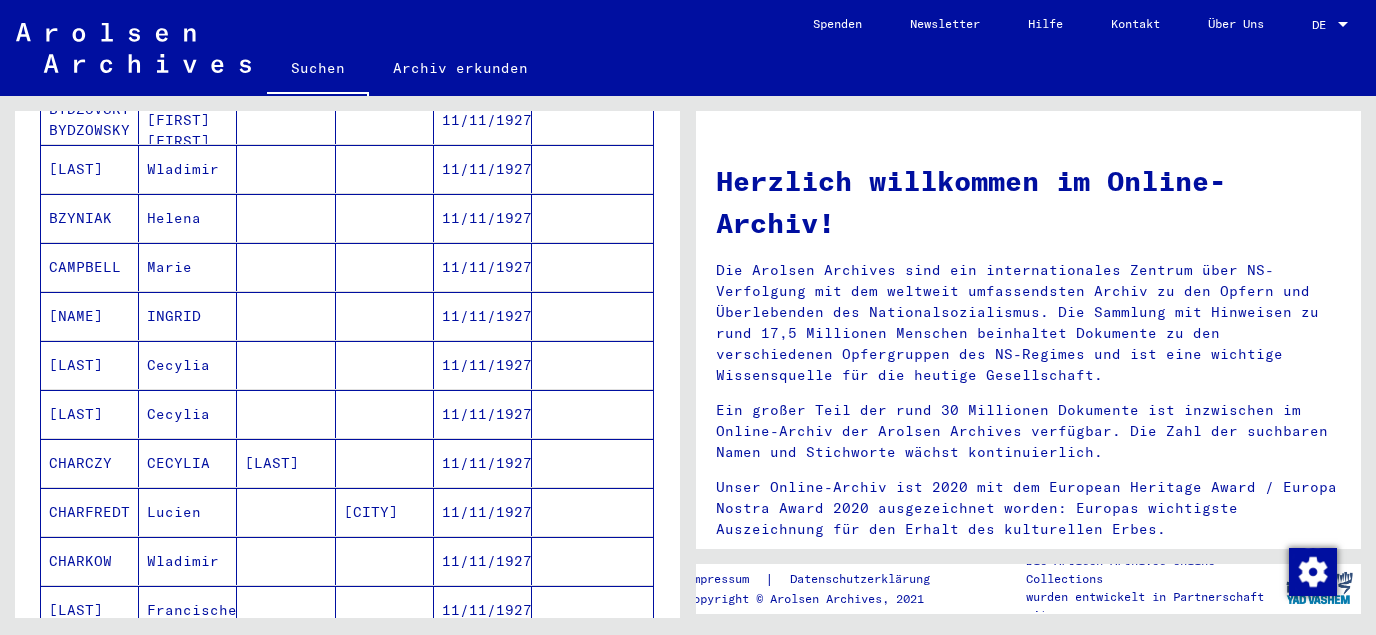 drag, startPoint x: 145, startPoint y: 536, endPoint x: 212, endPoint y: 534, distance: 67.02985 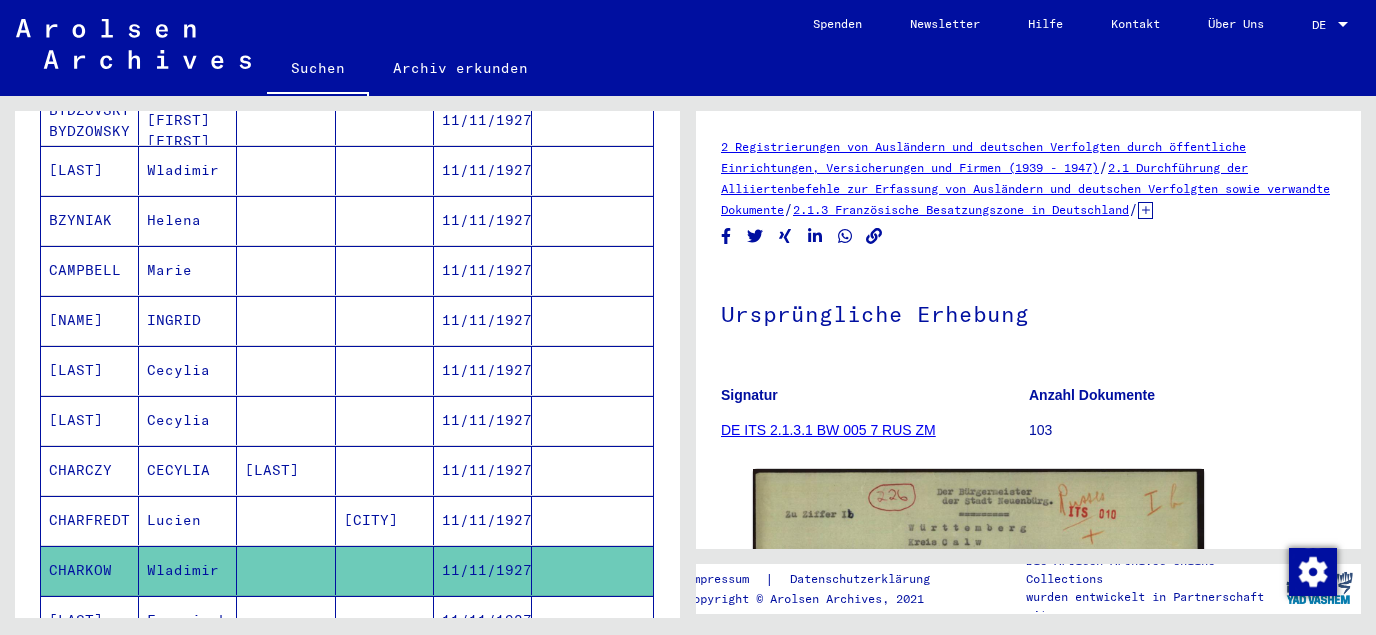scroll, scrollTop: 0, scrollLeft: 0, axis: both 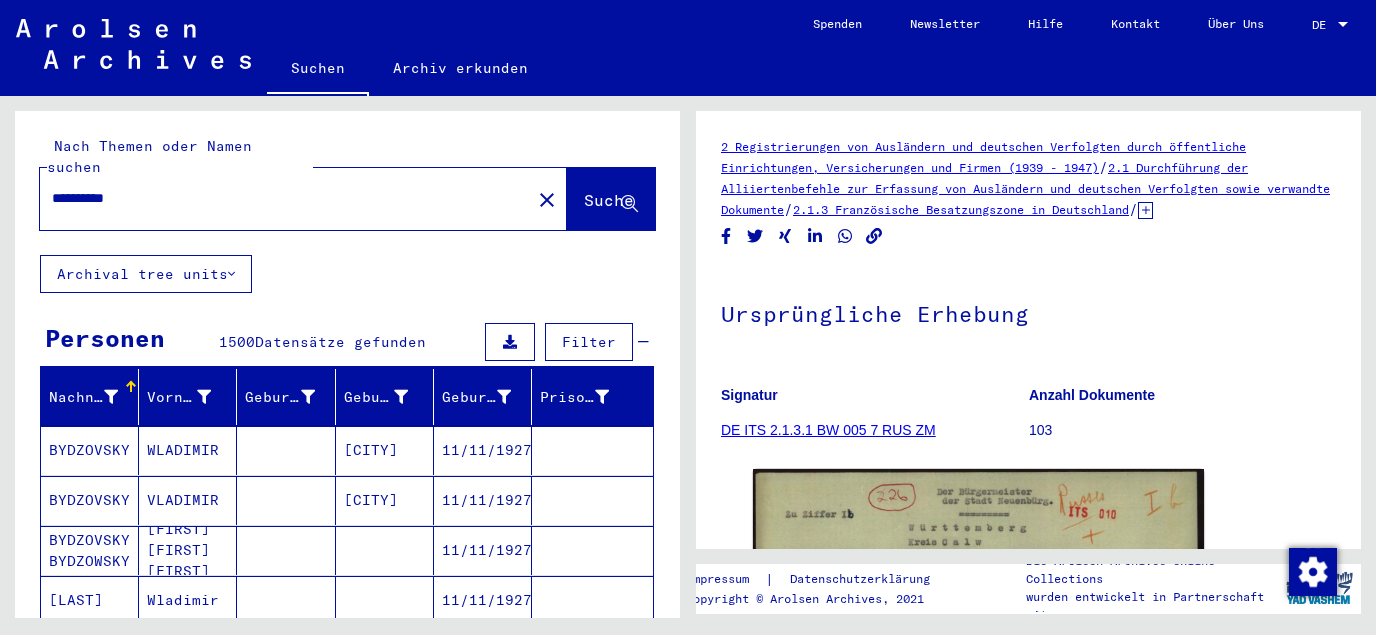 click on "**********" at bounding box center (285, 198) 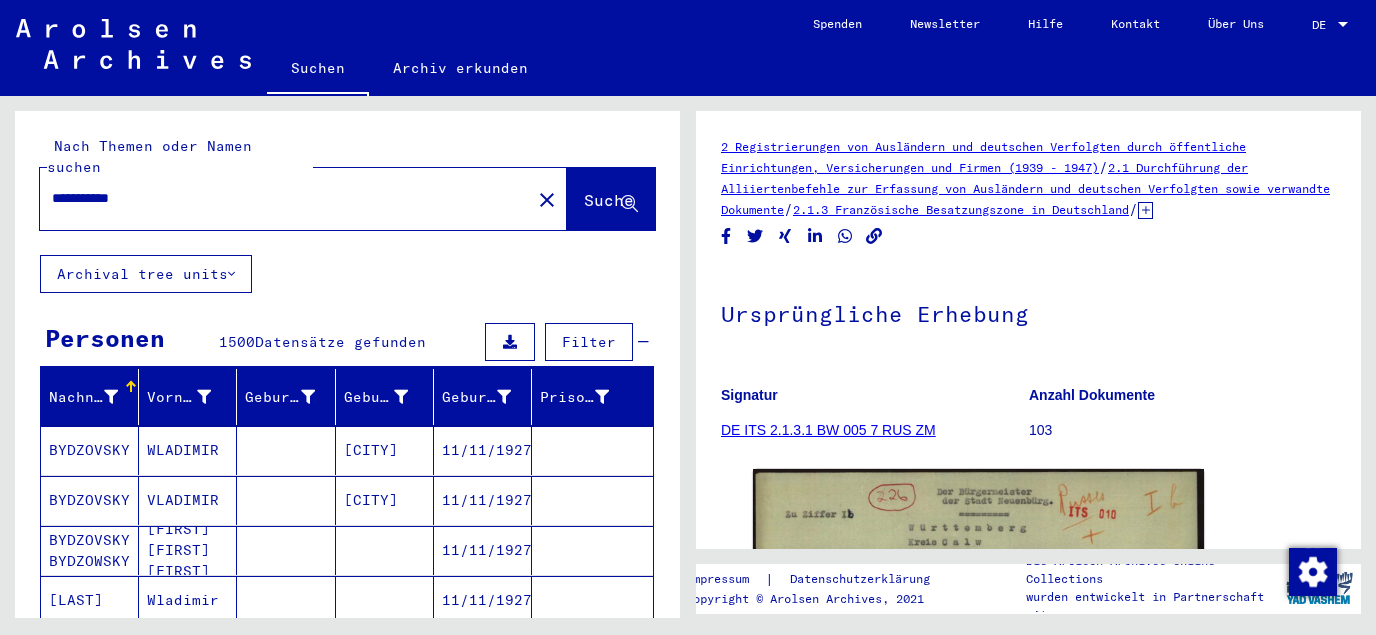 paste on "*********" 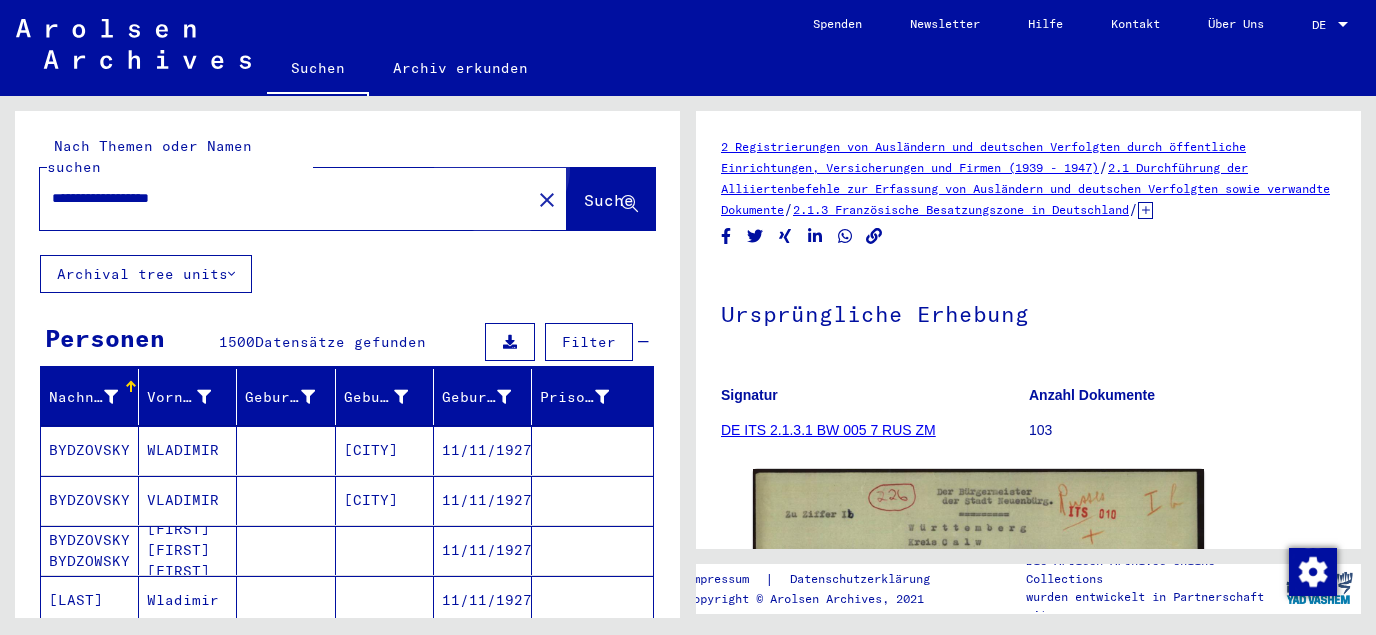 click on "Suche" 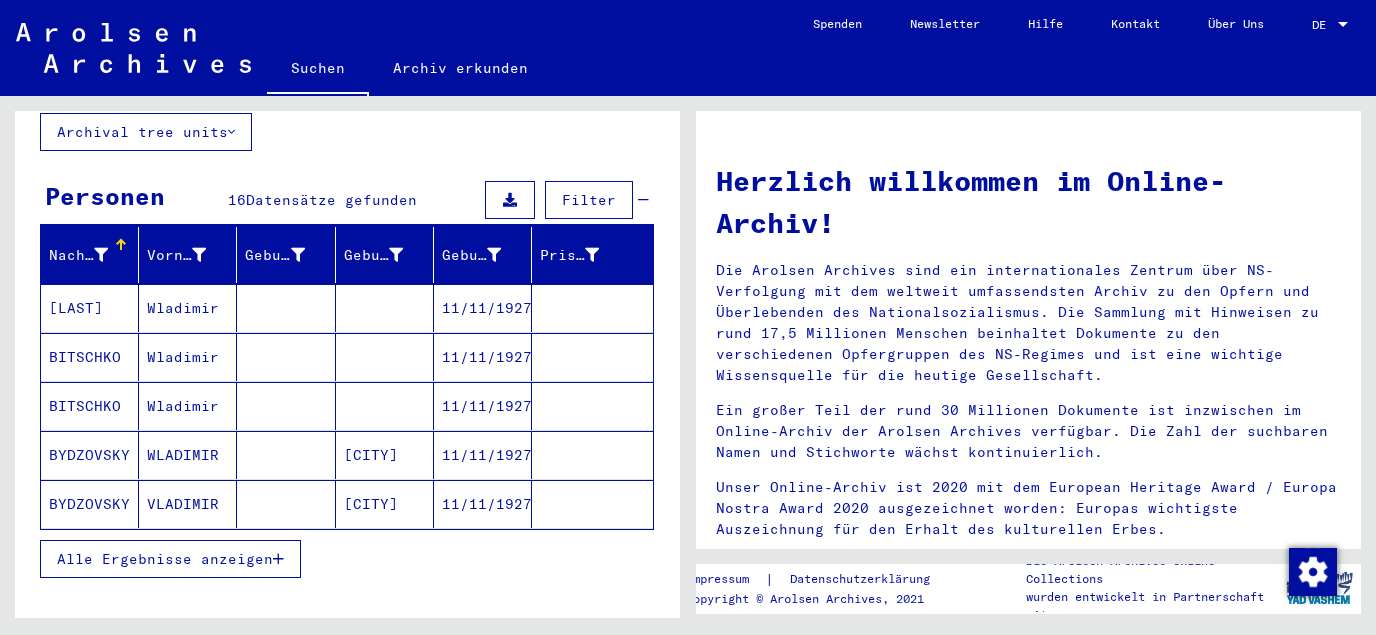 scroll, scrollTop: 108, scrollLeft: 0, axis: vertical 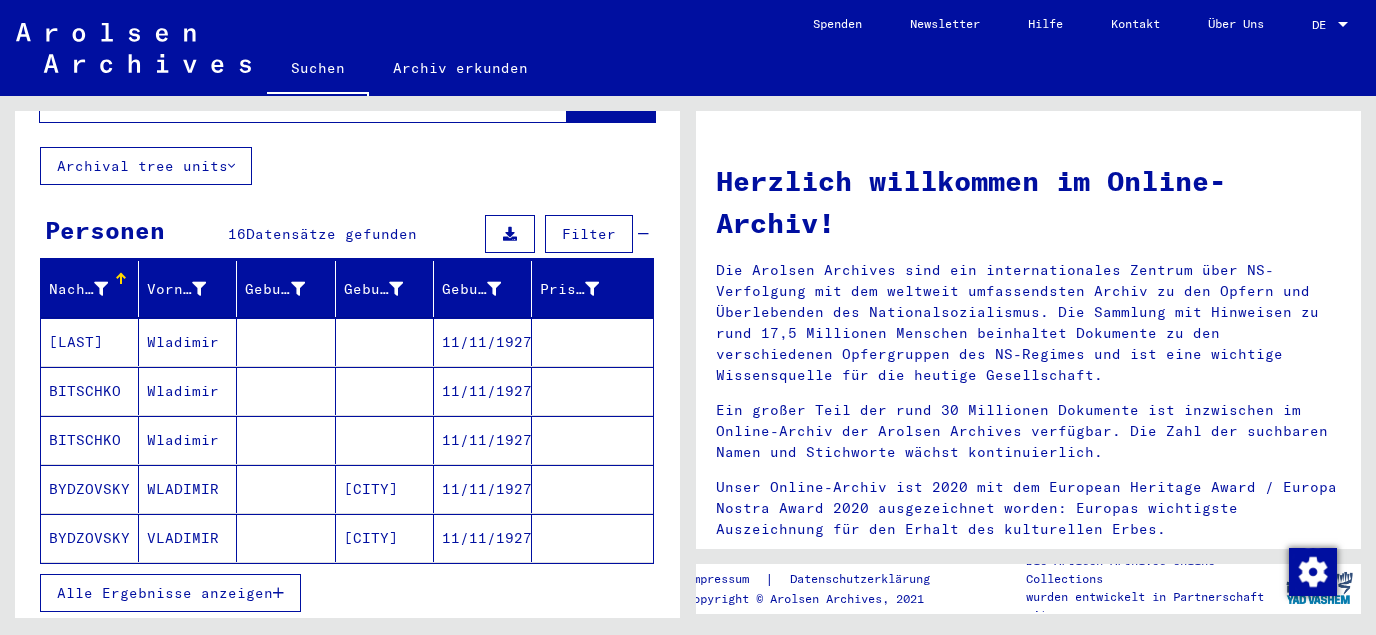 click on "Alle Ergebnisse anzeigen" at bounding box center [165, 593] 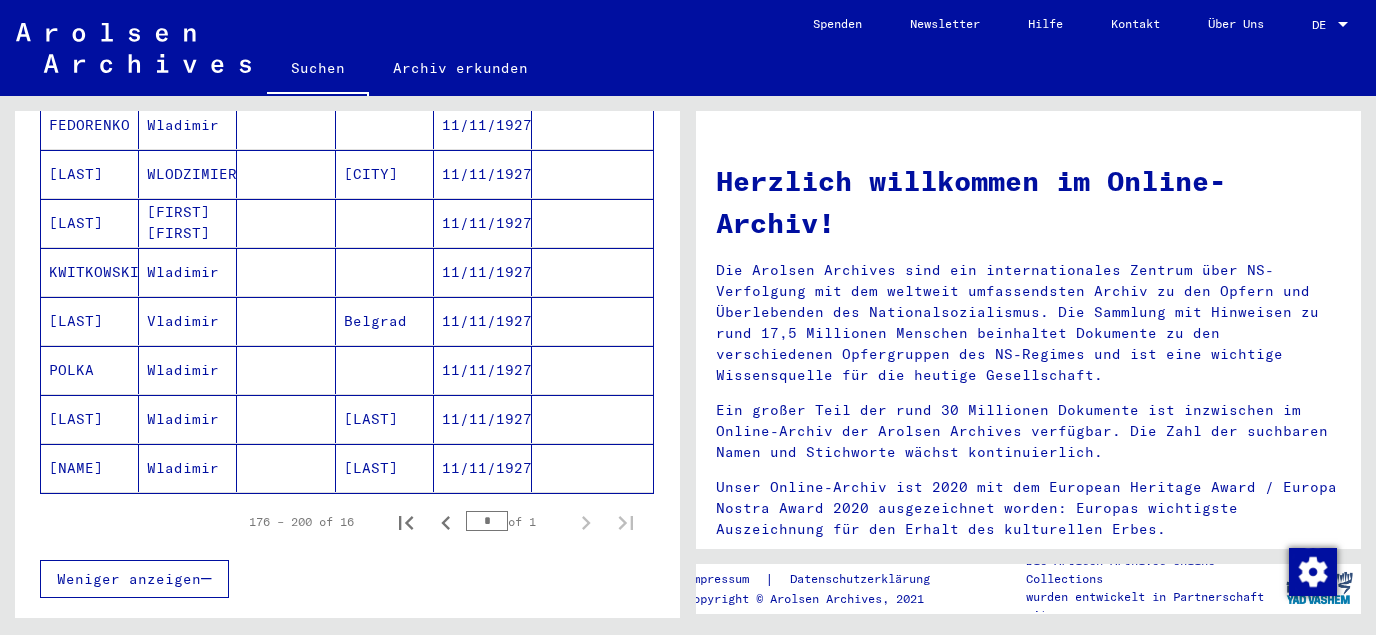 scroll, scrollTop: 753, scrollLeft: 0, axis: vertical 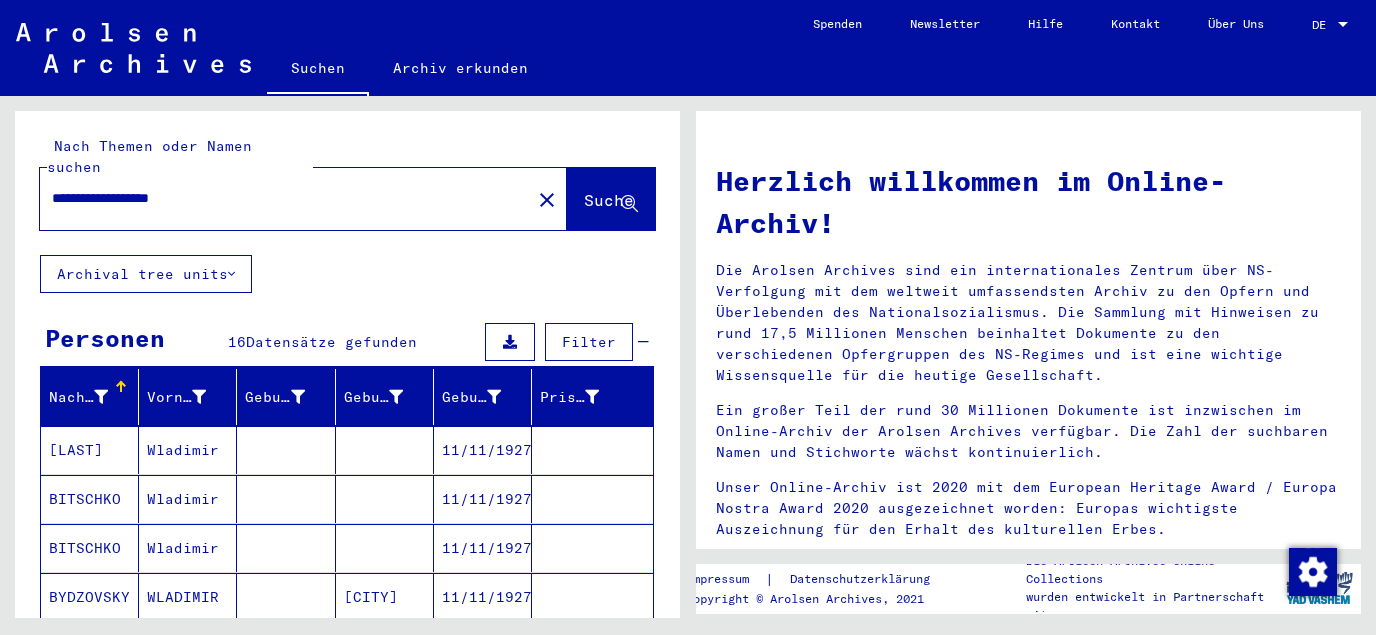 drag, startPoint x: 224, startPoint y: 179, endPoint x: 0, endPoint y: 181, distance: 224.00893 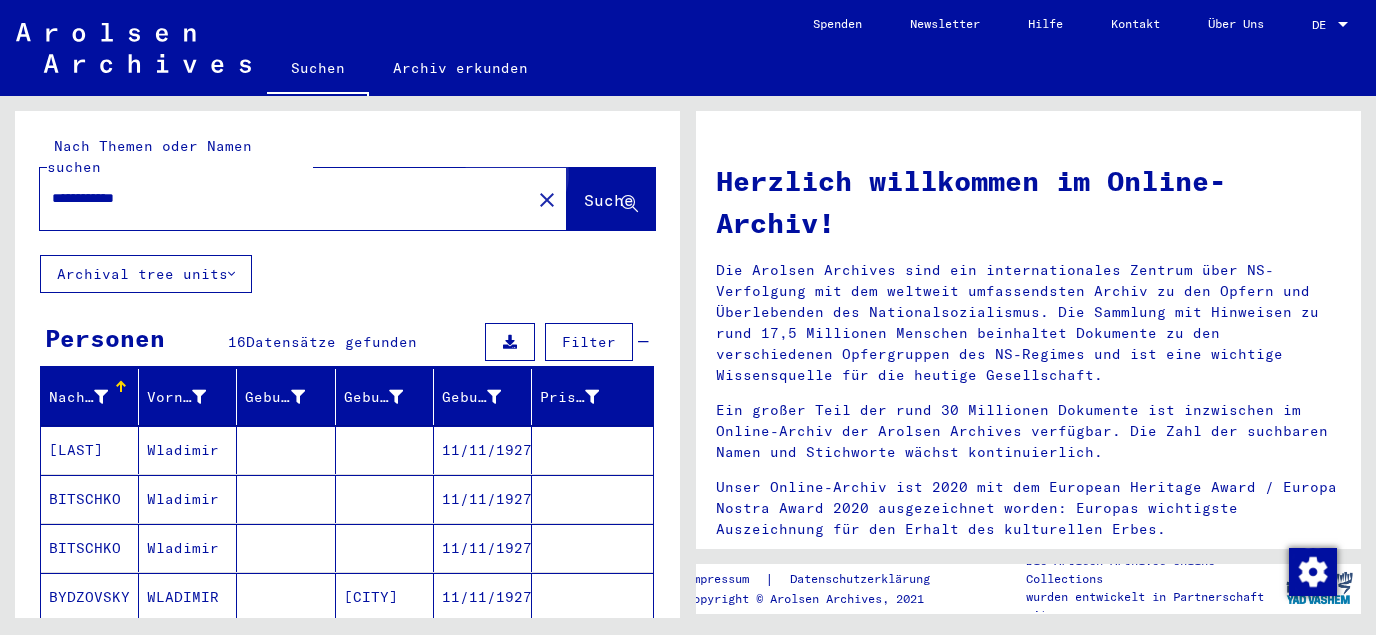 click on "Suche" 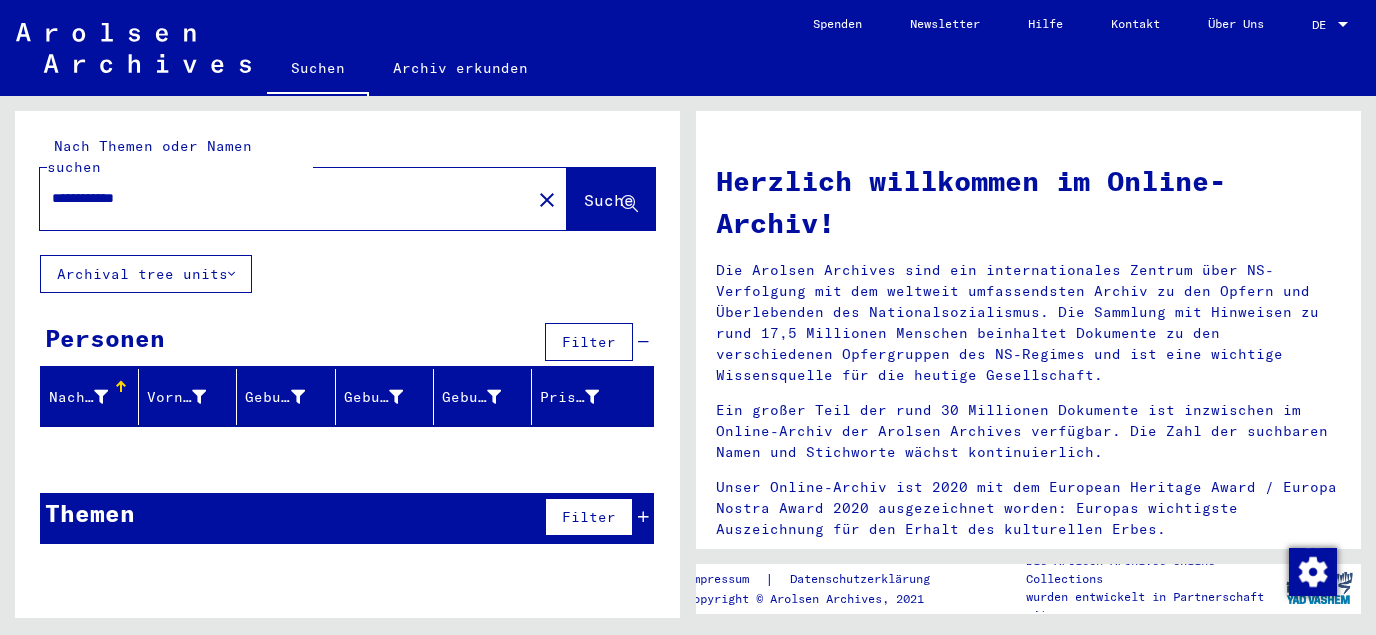 click on "**********" at bounding box center (279, 198) 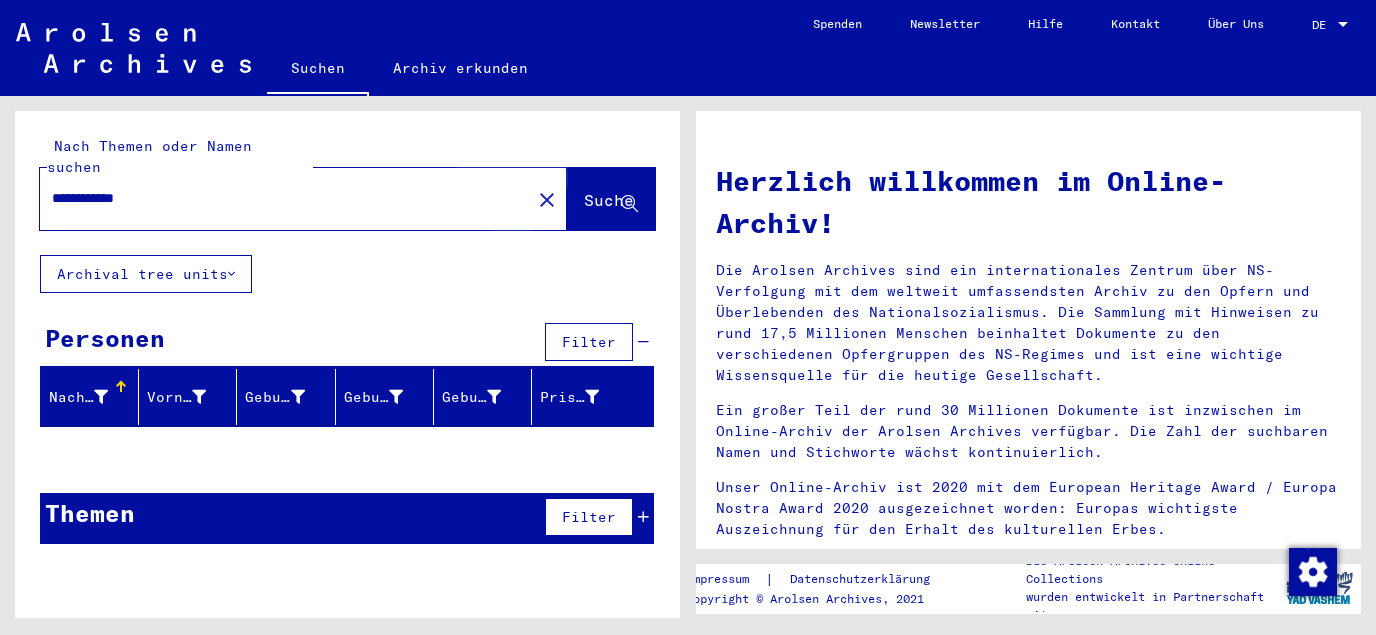 click on "Suche" 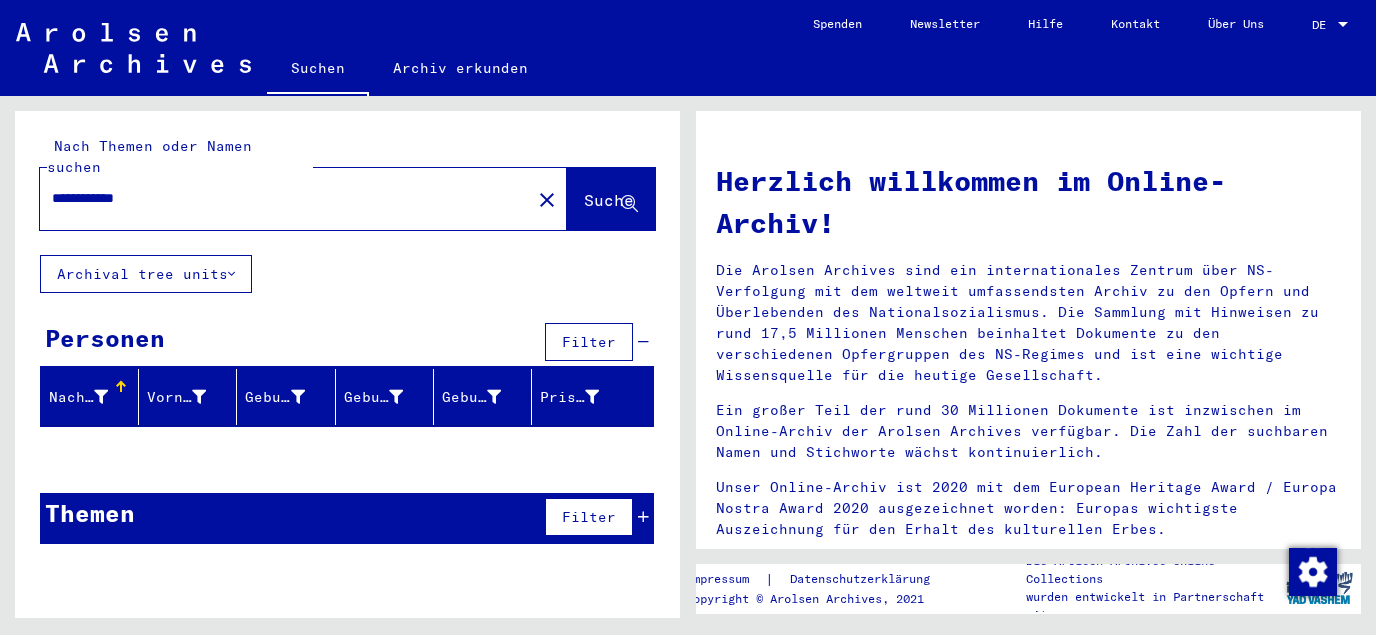 click on "**********" at bounding box center [279, 198] 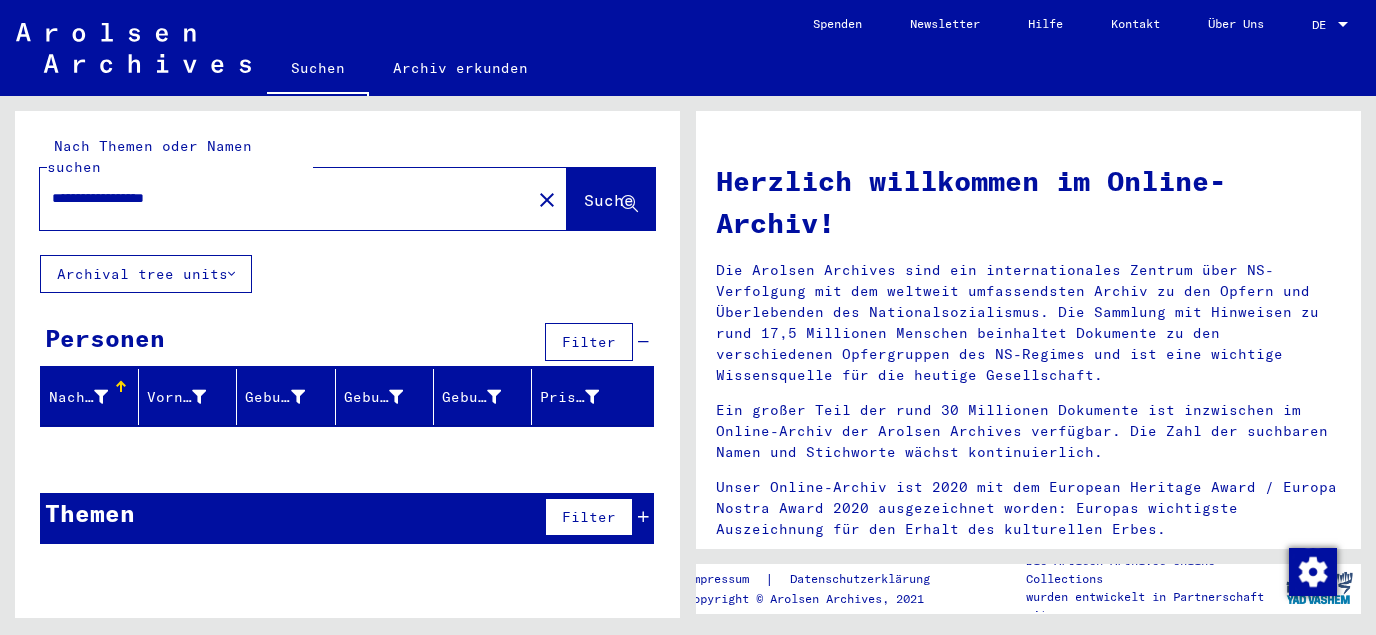 drag, startPoint x: 107, startPoint y: 178, endPoint x: 19, endPoint y: 175, distance: 88.051125 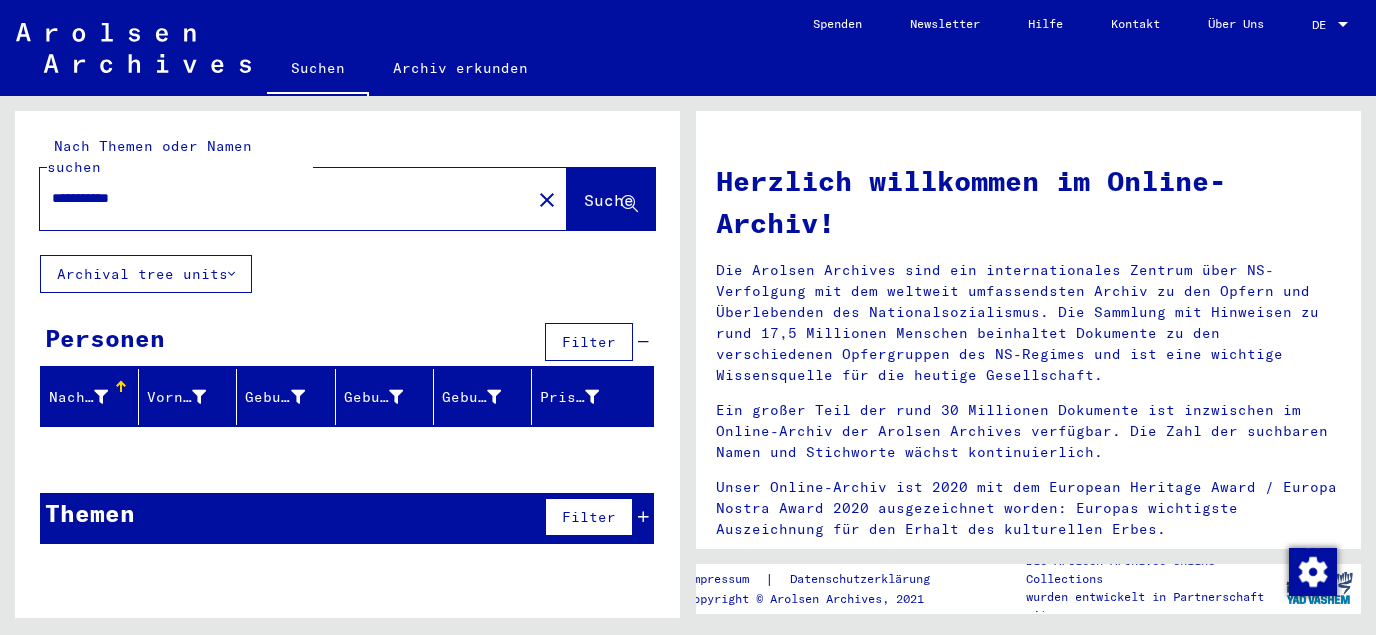 type on "**********" 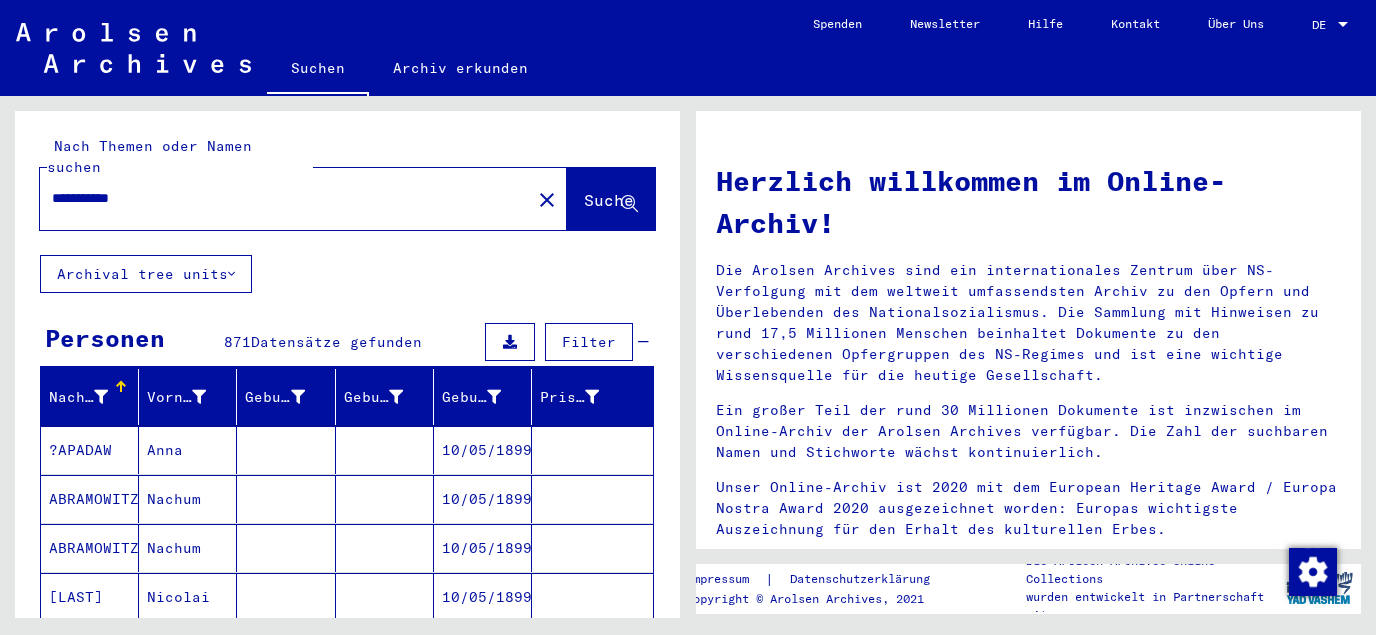 scroll, scrollTop: 215, scrollLeft: 0, axis: vertical 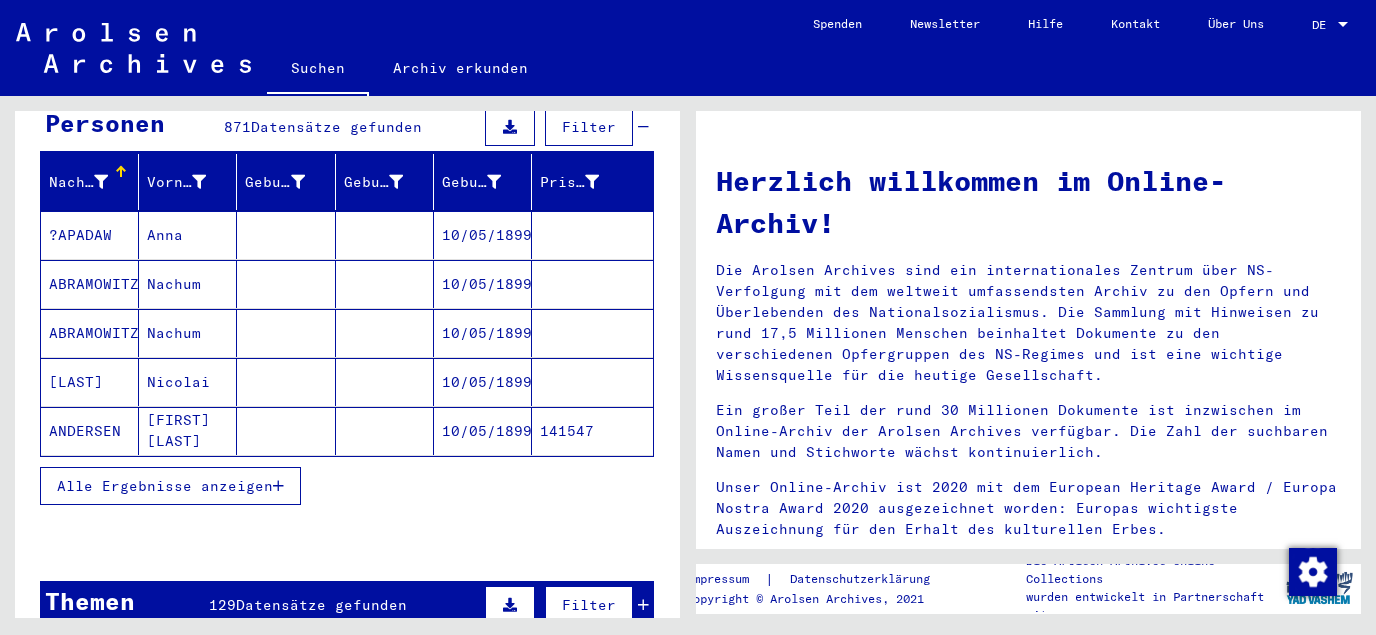 click on "Alle Ergebnisse anzeigen" at bounding box center (170, 486) 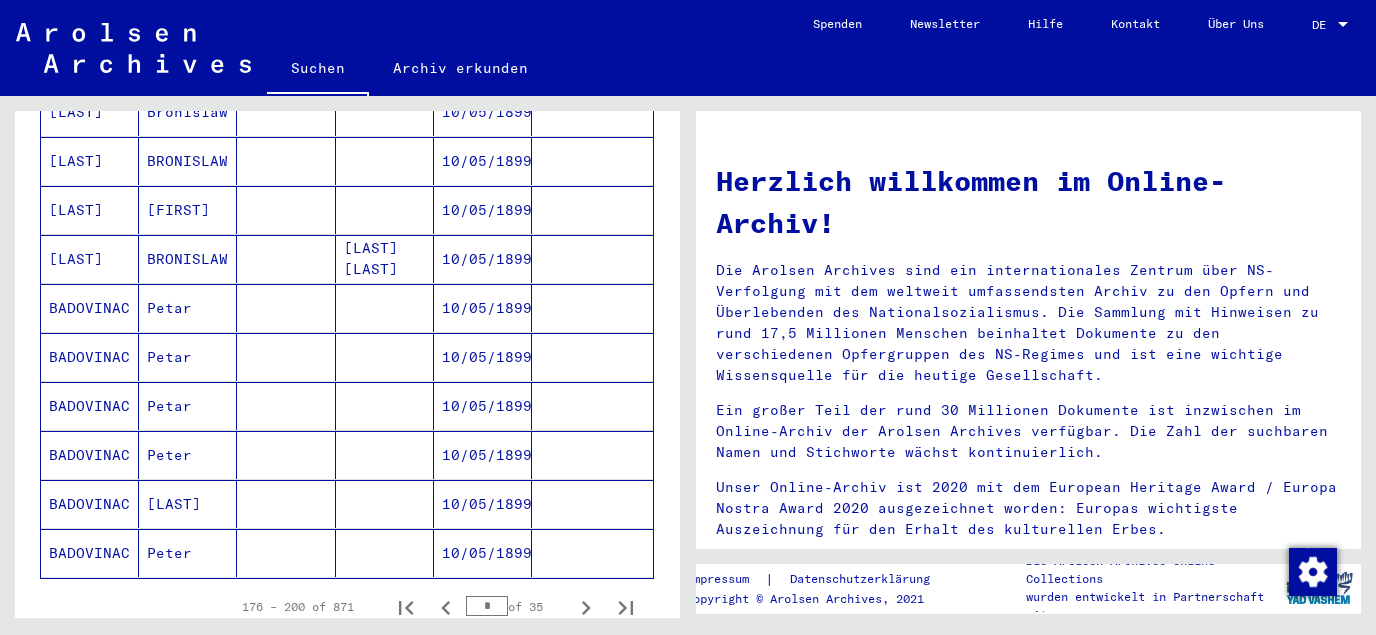 scroll, scrollTop: 1075, scrollLeft: 0, axis: vertical 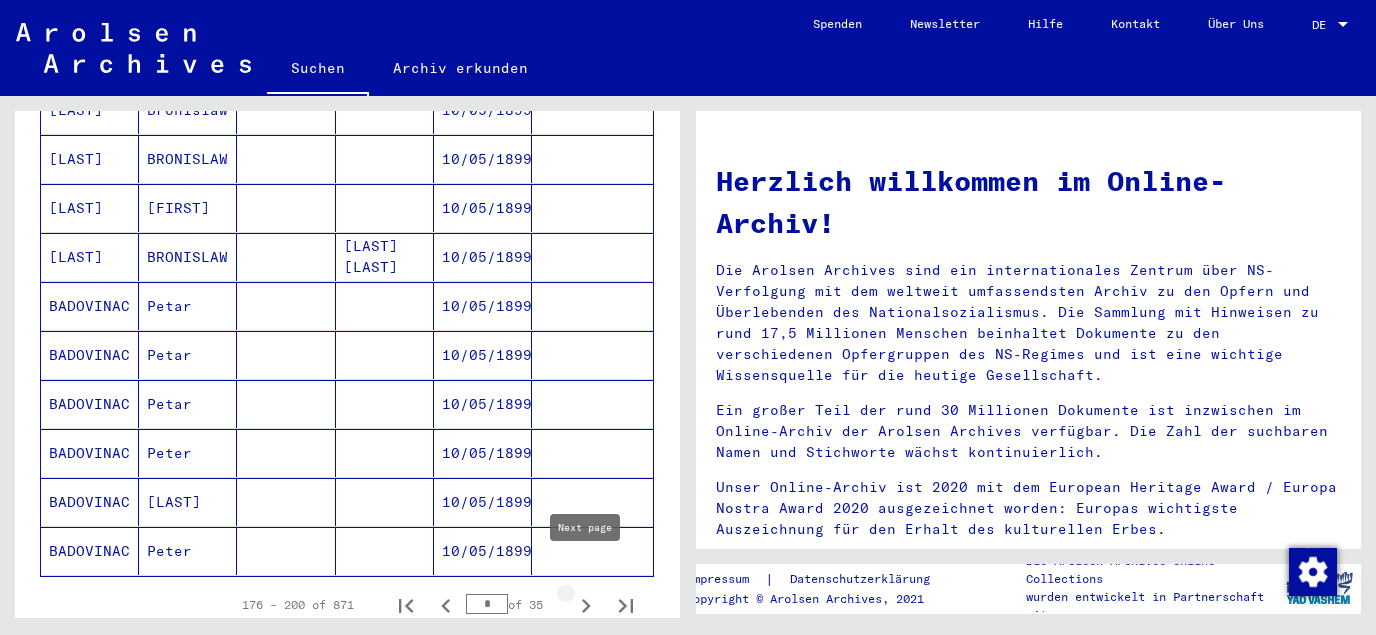 click 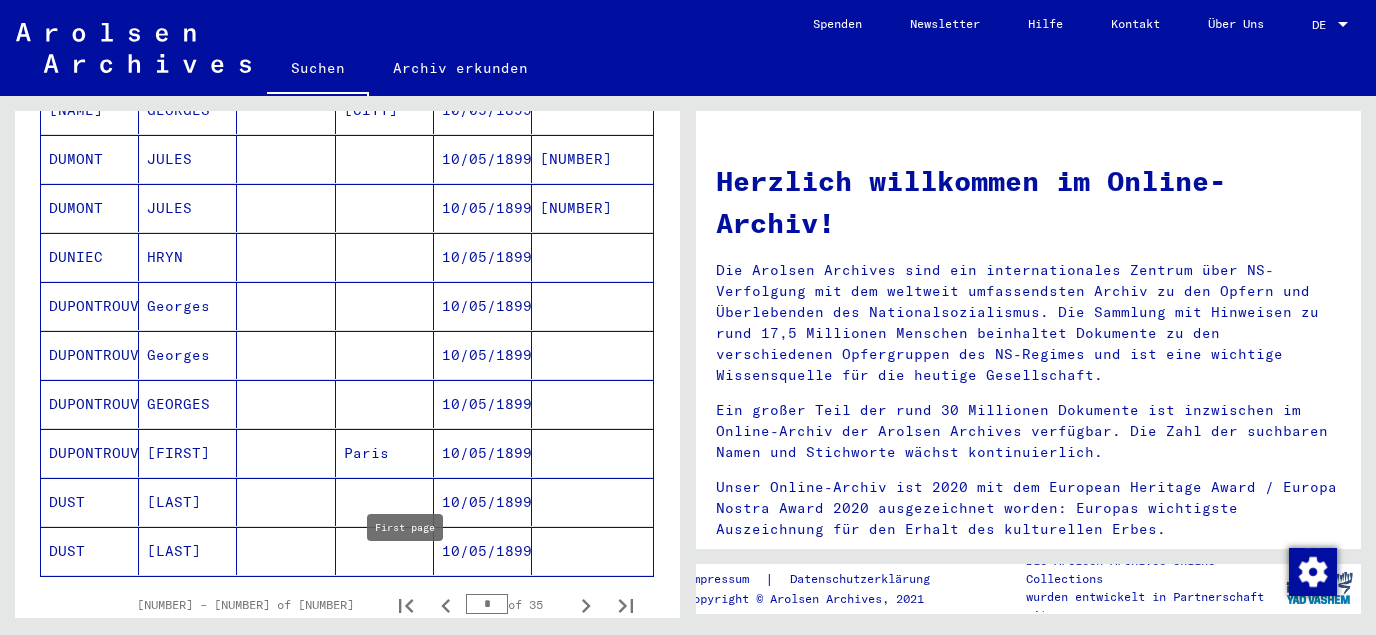 click 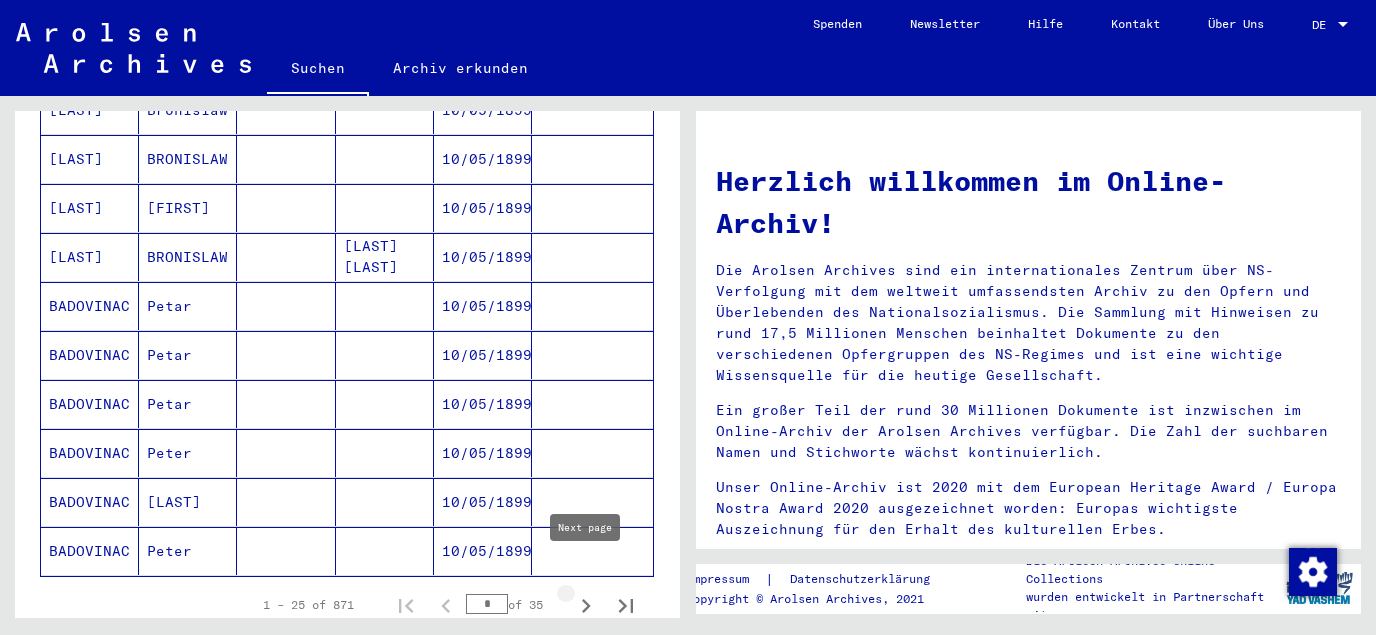 click 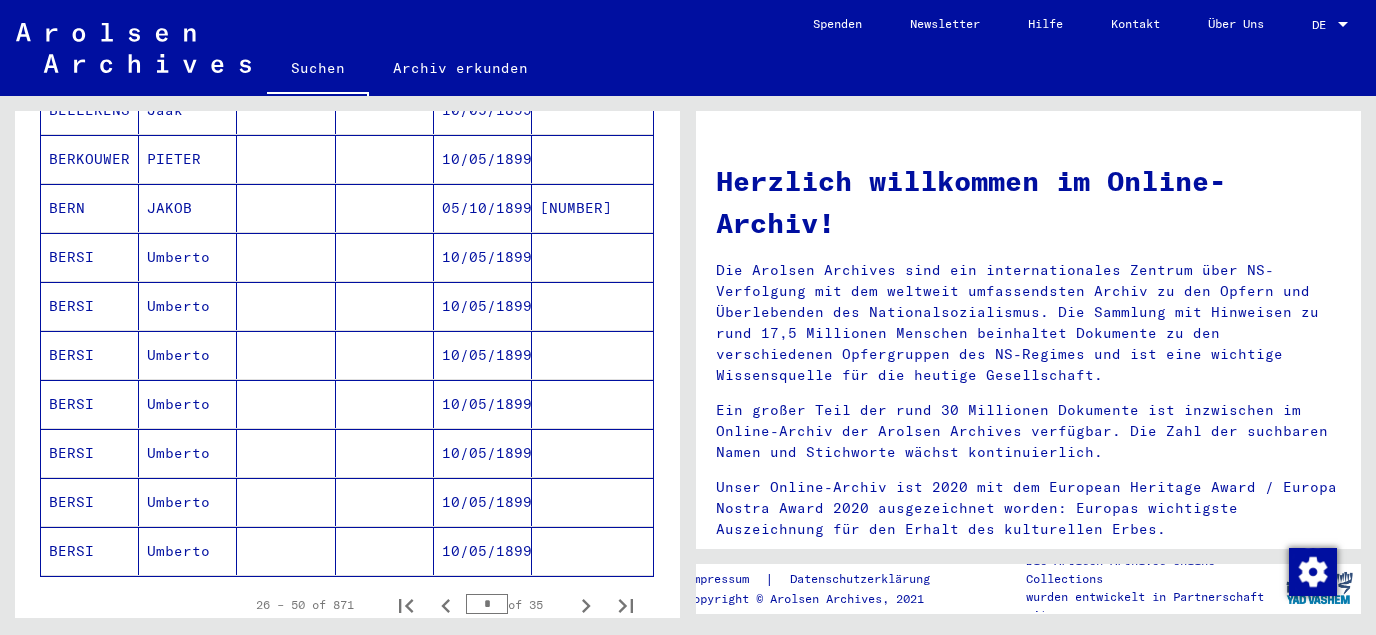 click 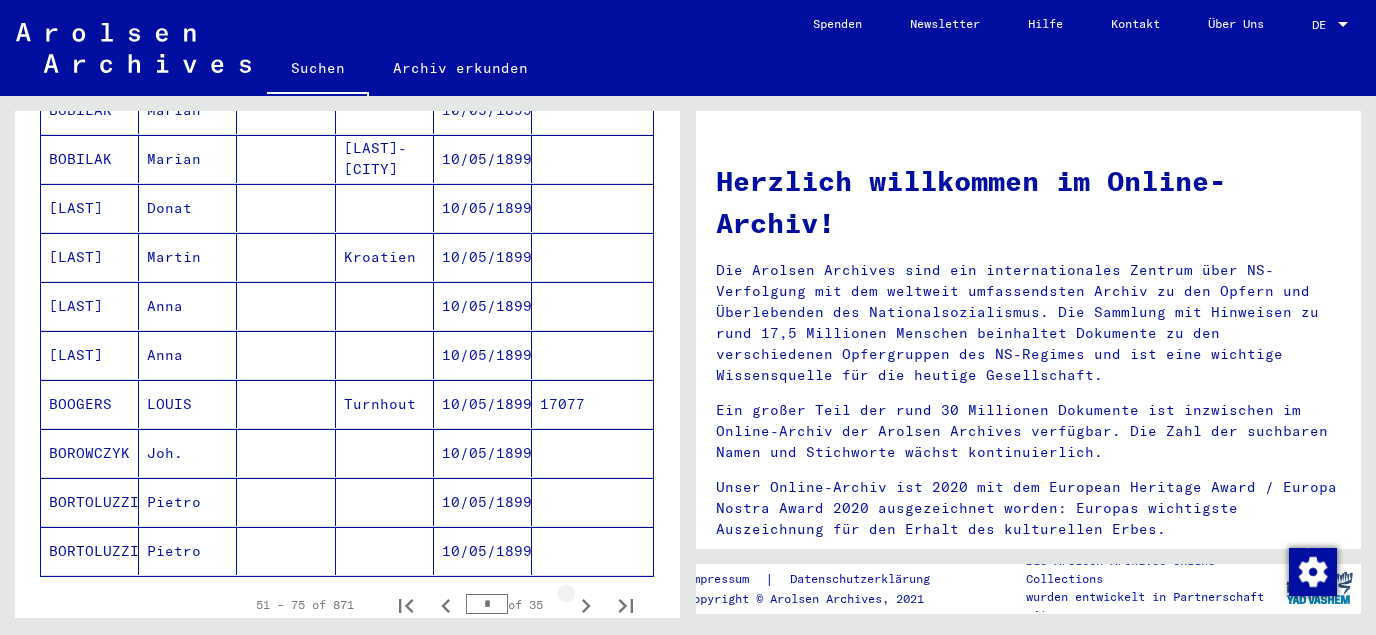 click 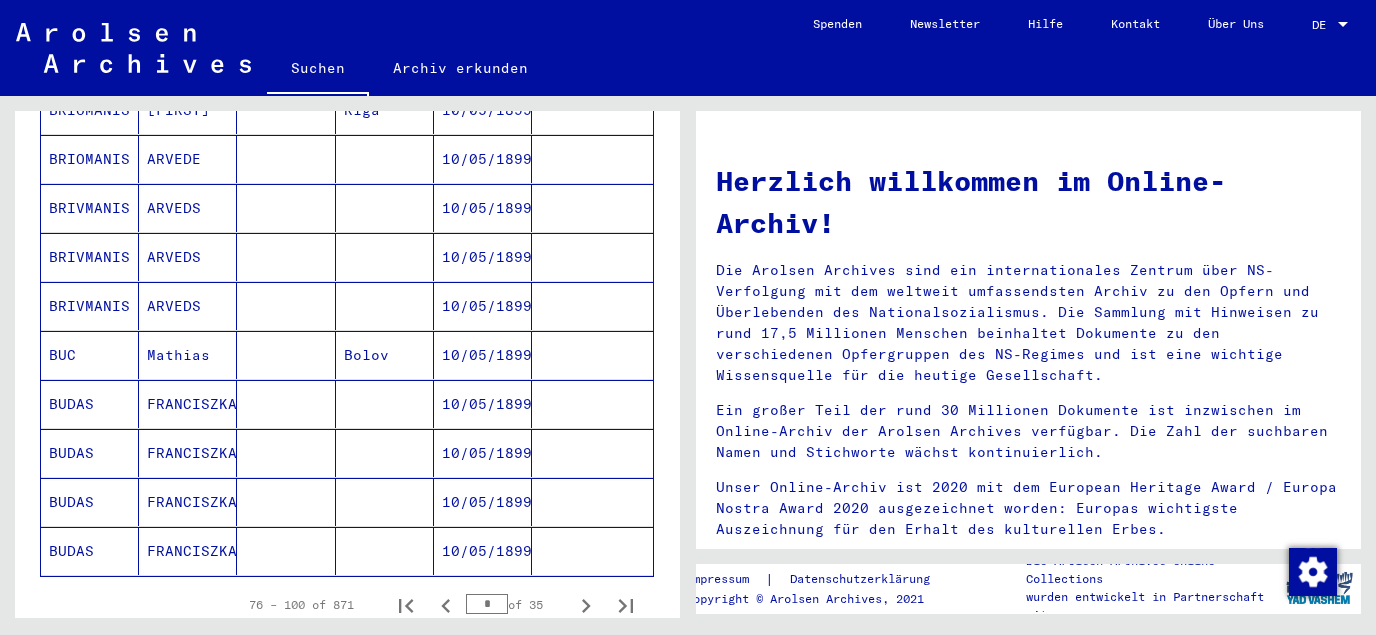 click 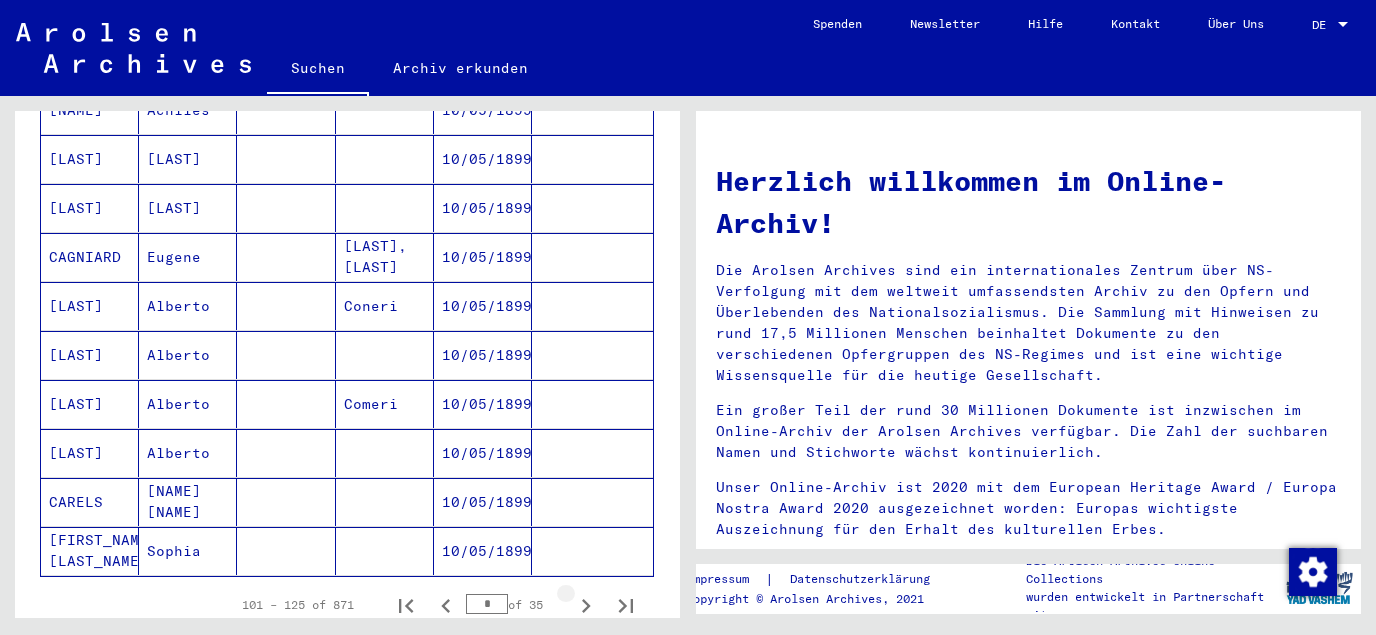 click 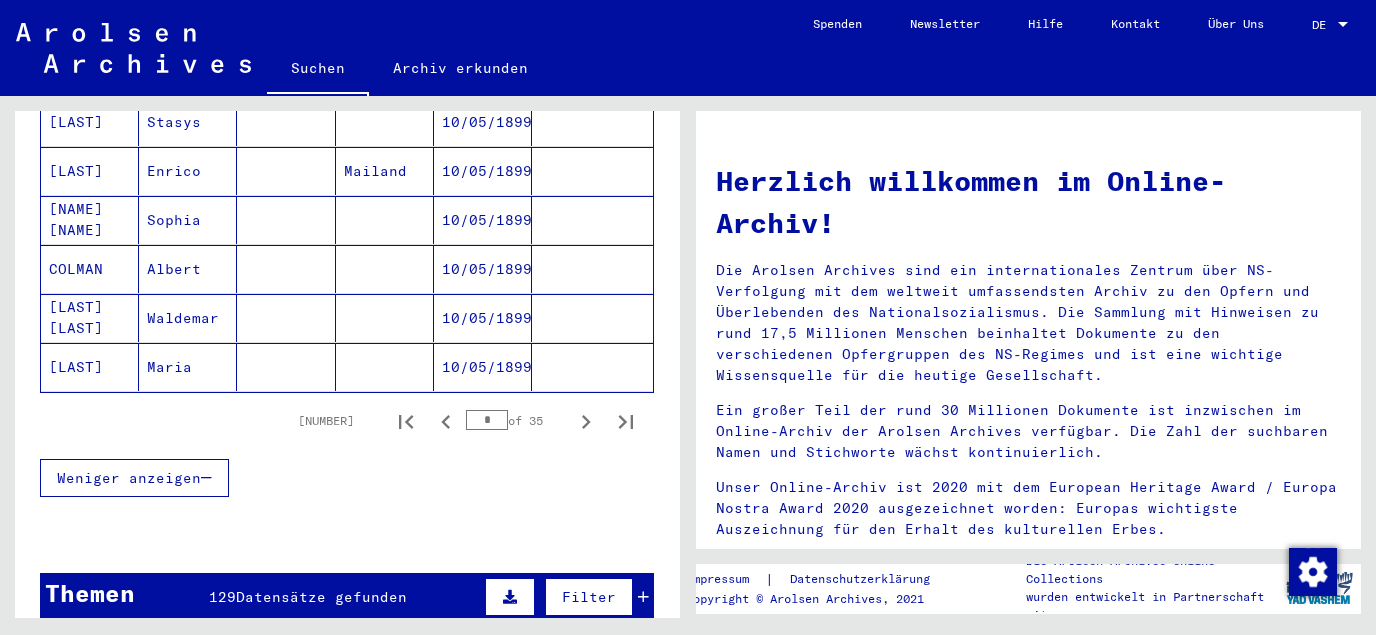 scroll, scrollTop: 1290, scrollLeft: 0, axis: vertical 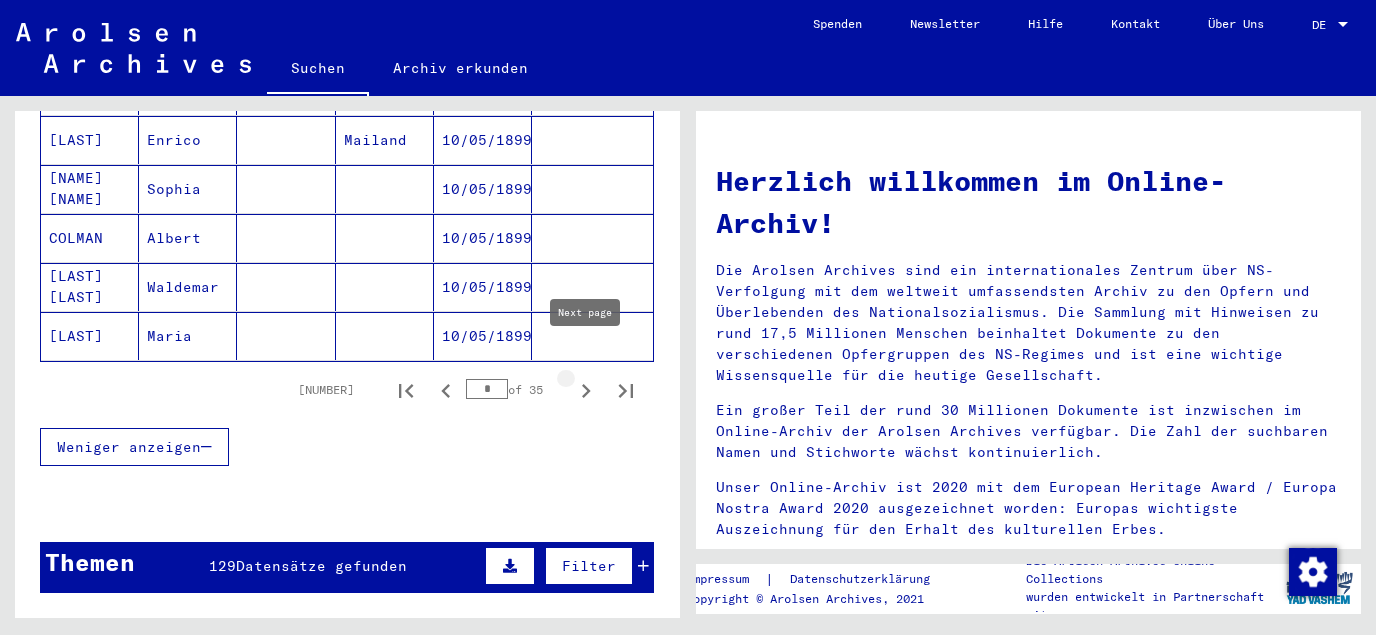 click 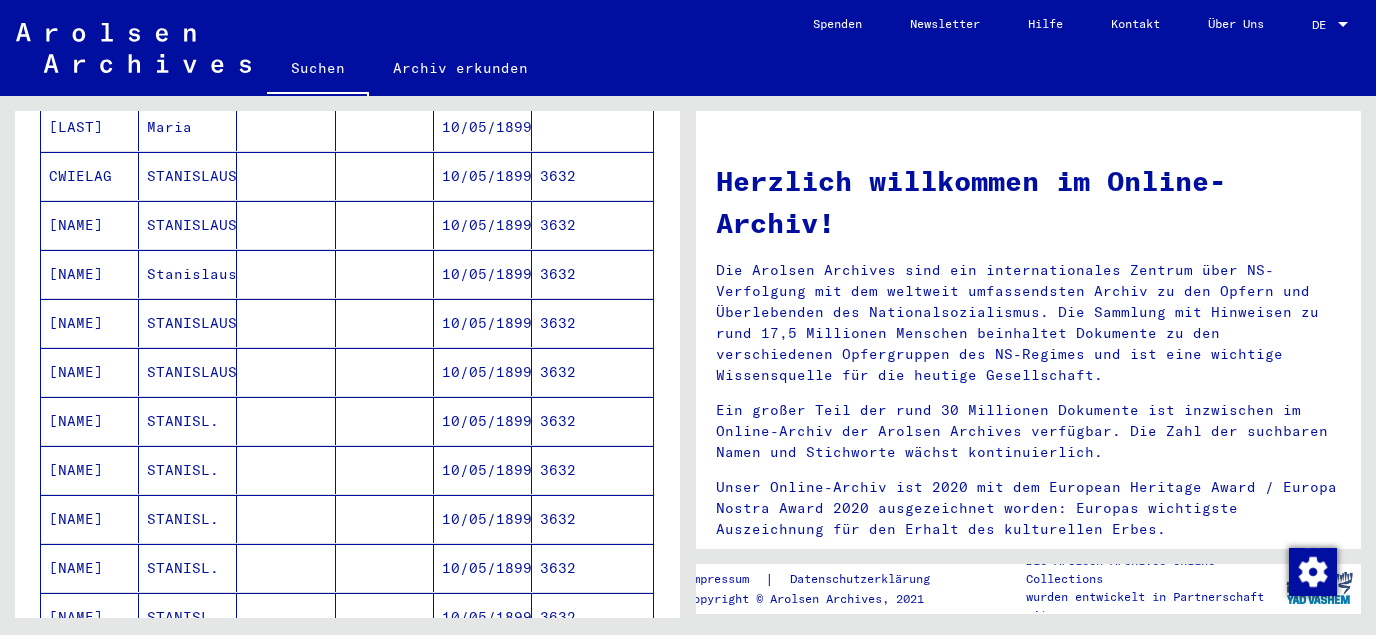 scroll, scrollTop: 0, scrollLeft: 0, axis: both 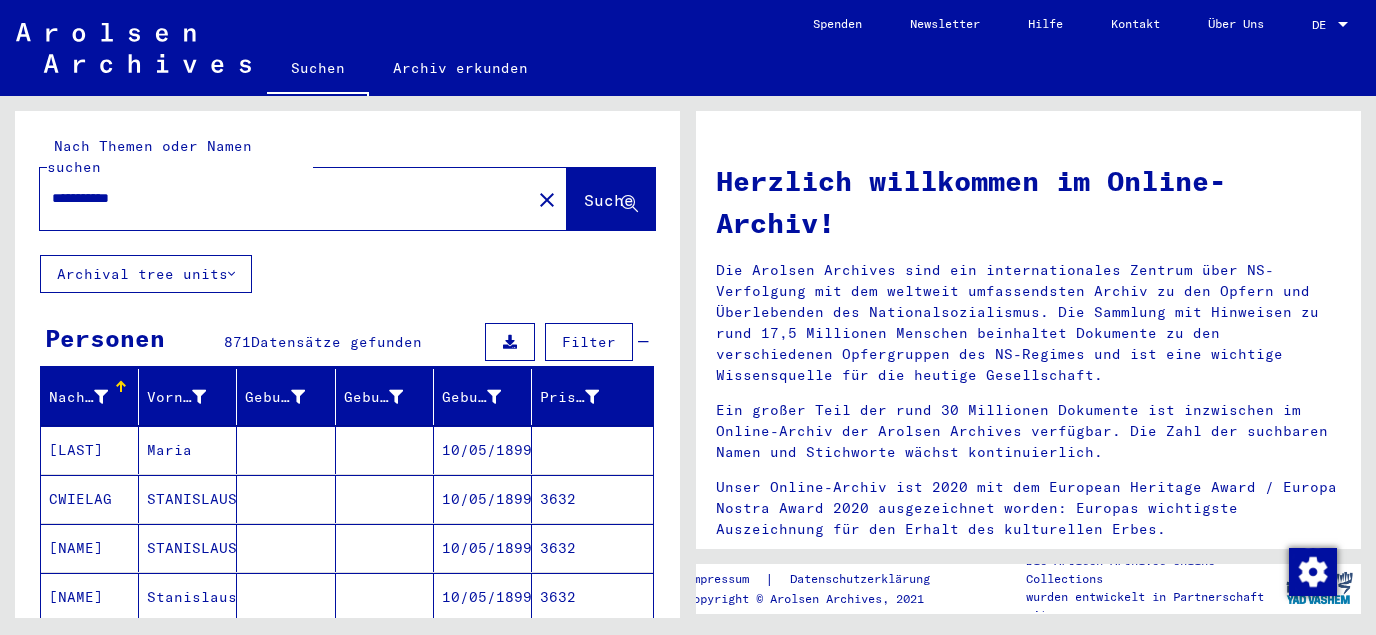 click on "**********" at bounding box center [279, 198] 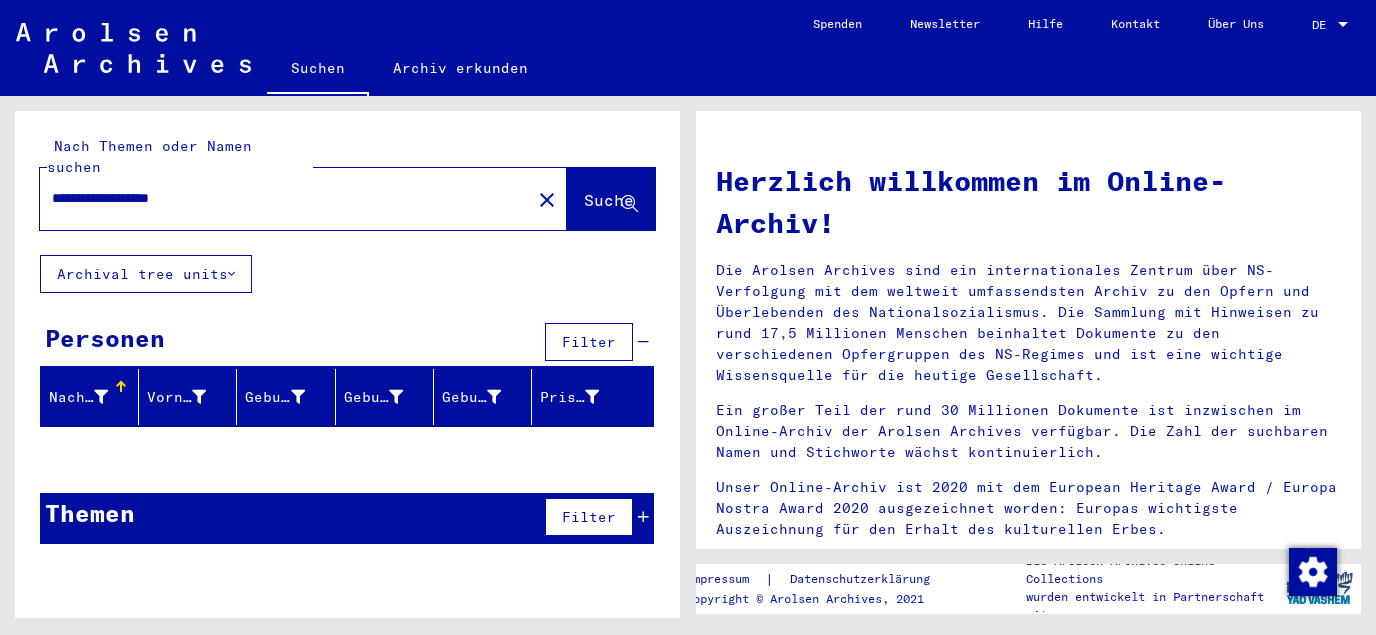 drag, startPoint x: 215, startPoint y: 175, endPoint x: 0, endPoint y: 169, distance: 215.08371 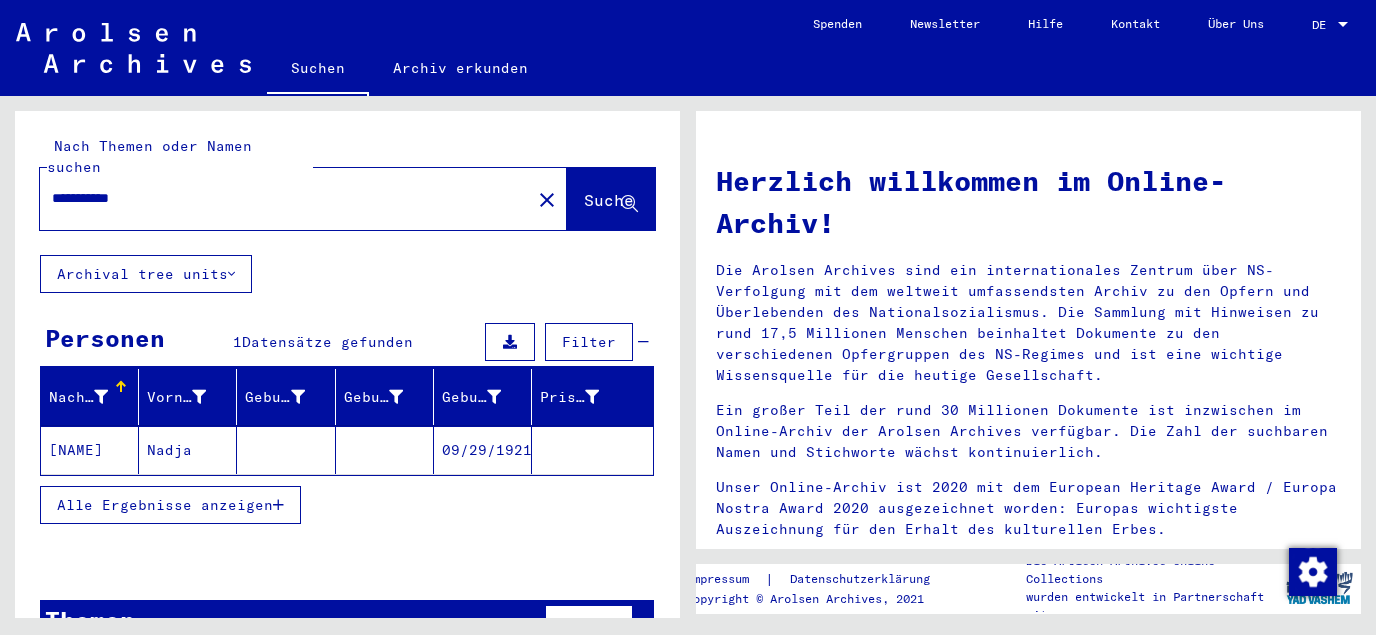 click on "Nadja" 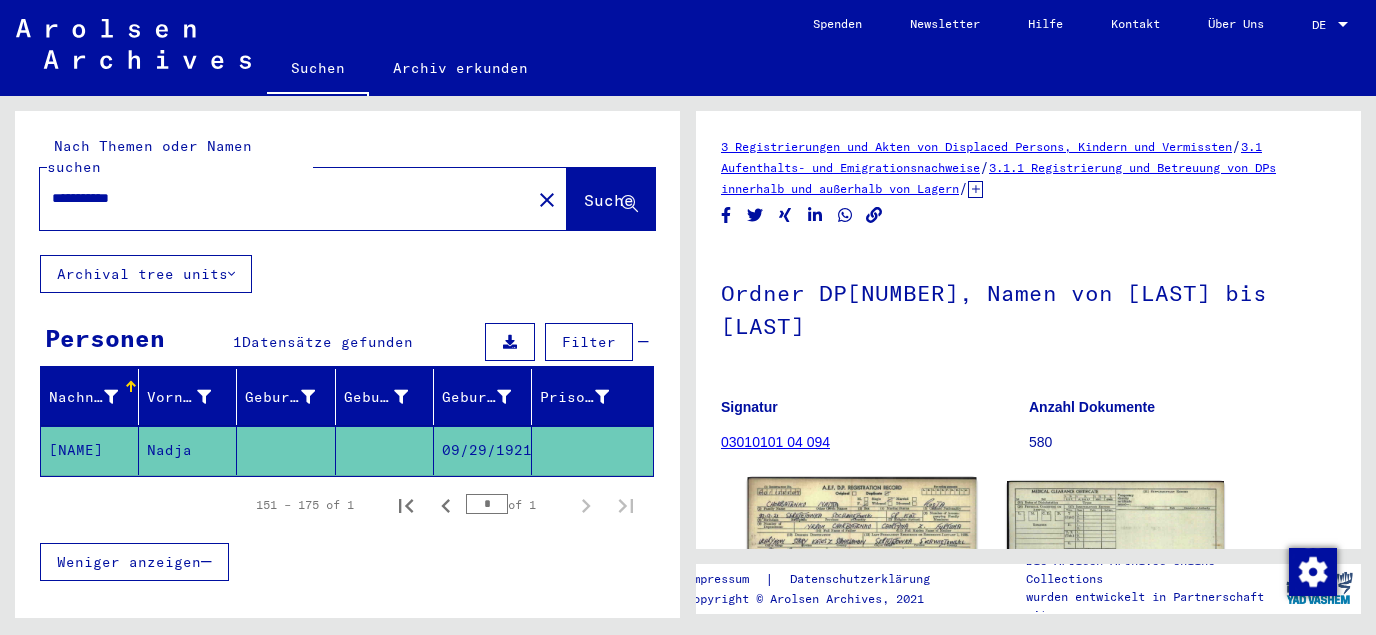 click 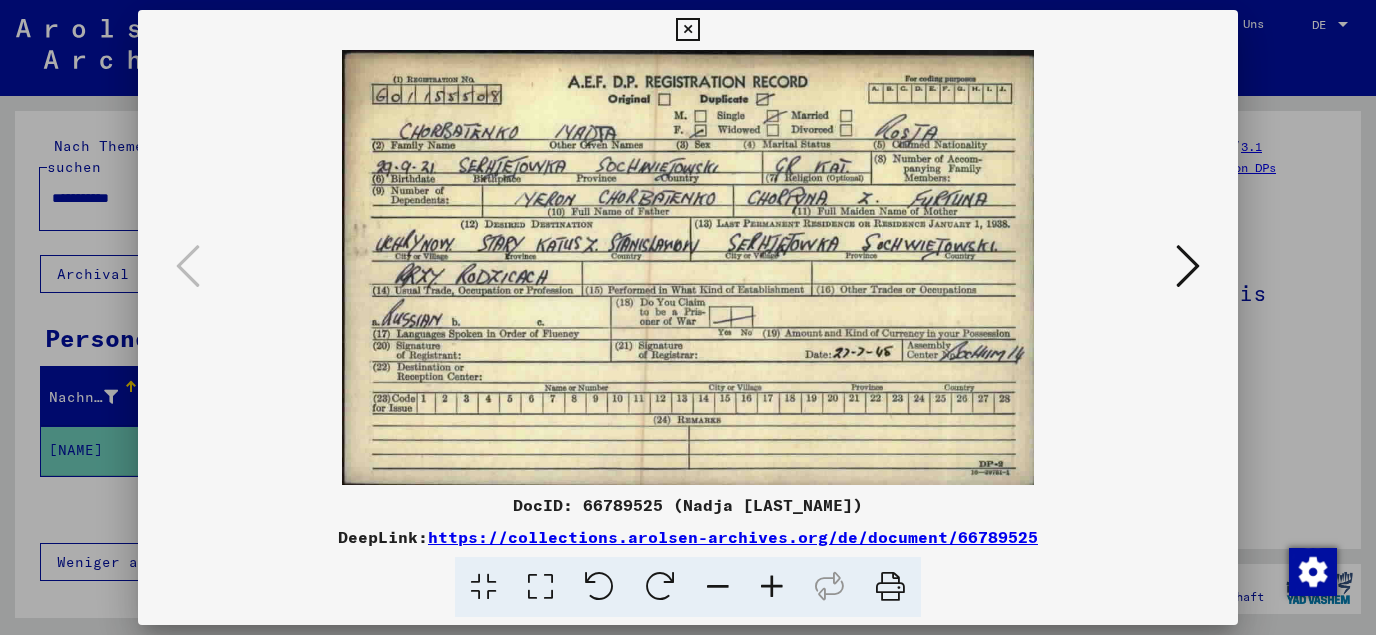 click at bounding box center [540, 587] 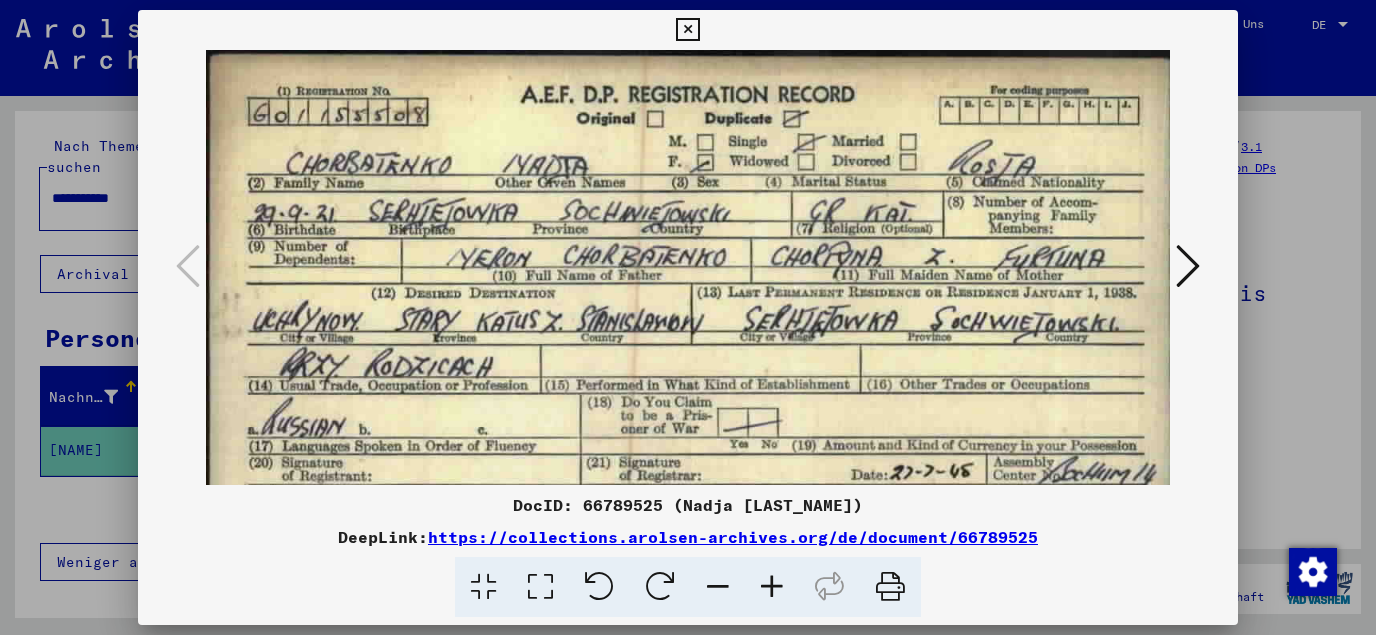 click at bounding box center [687, 30] 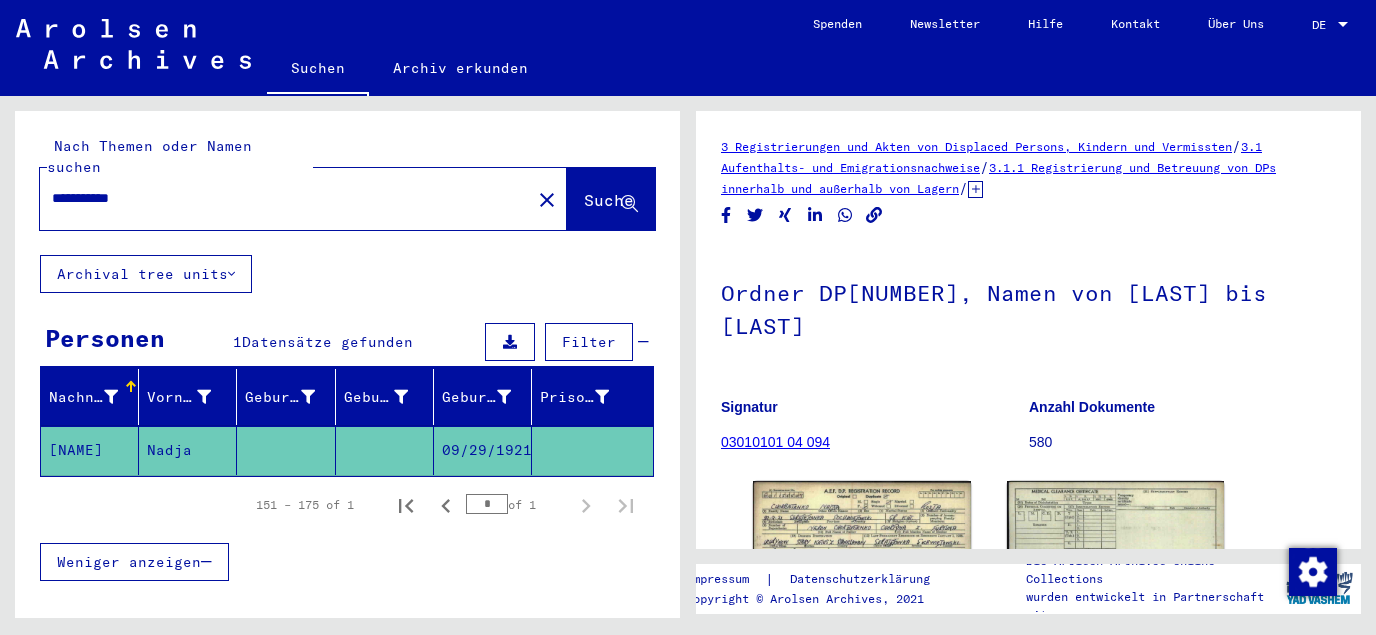 click on "**********" at bounding box center [285, 198] 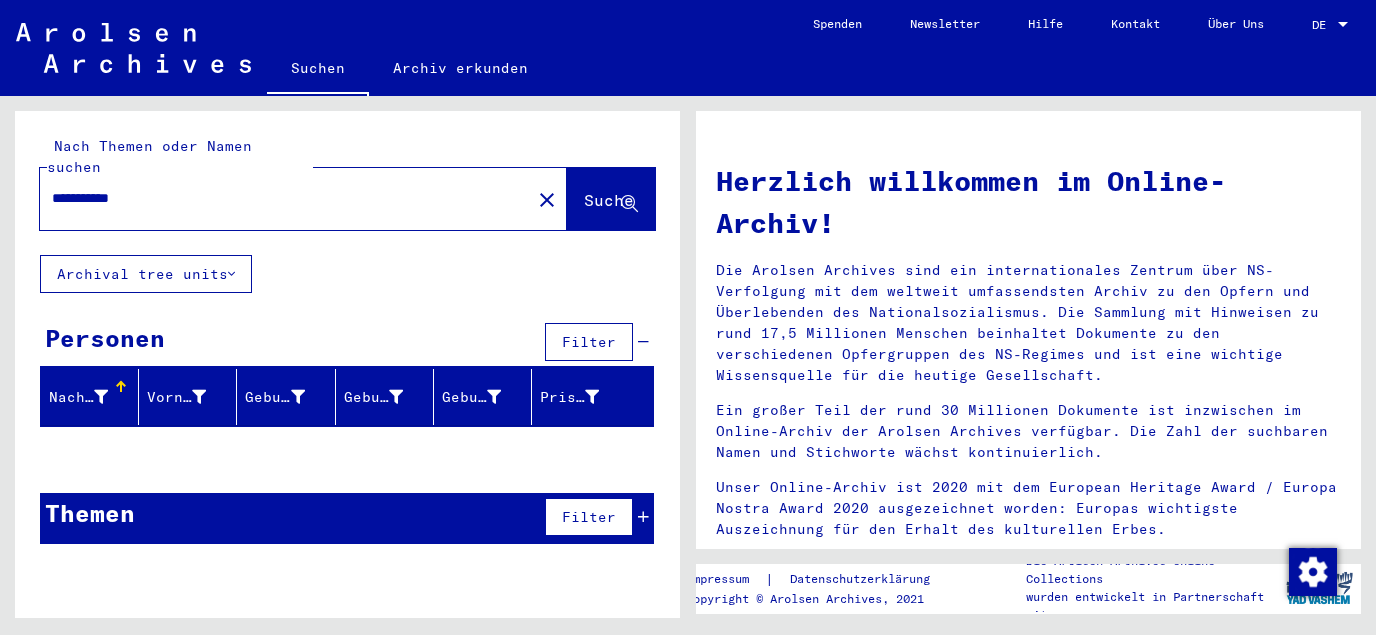type on "**********" 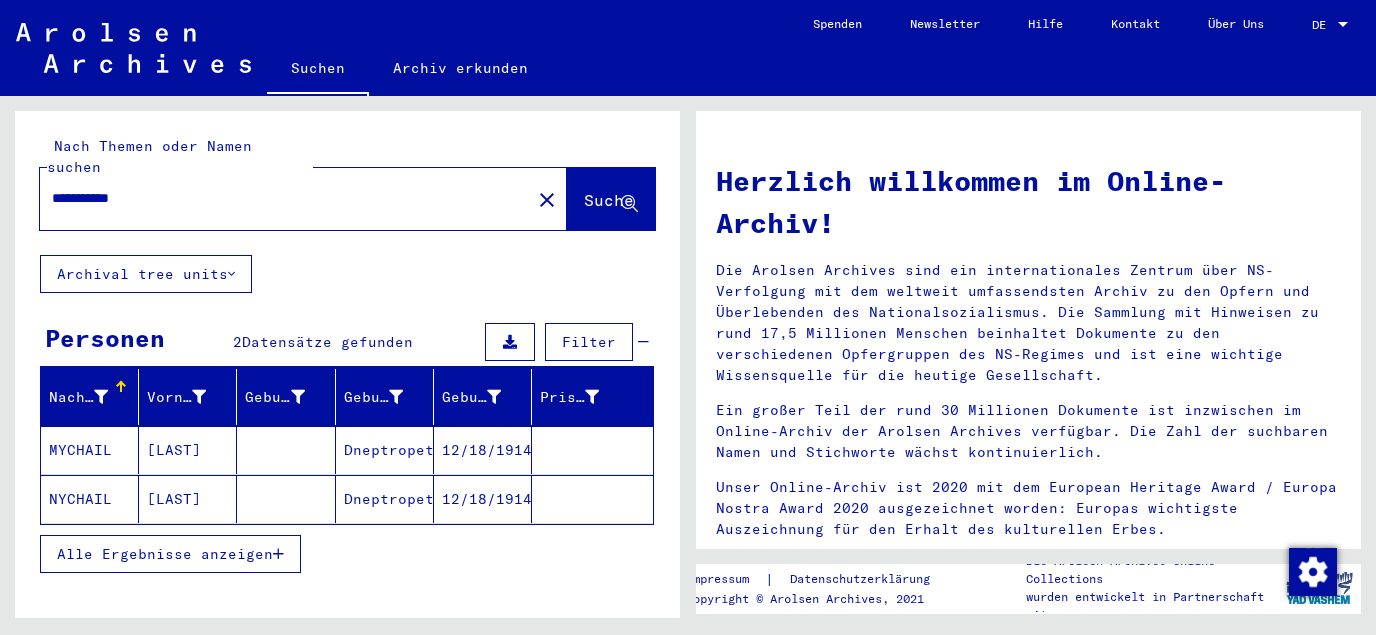 click on "12/18/1914" at bounding box center (483, 499) 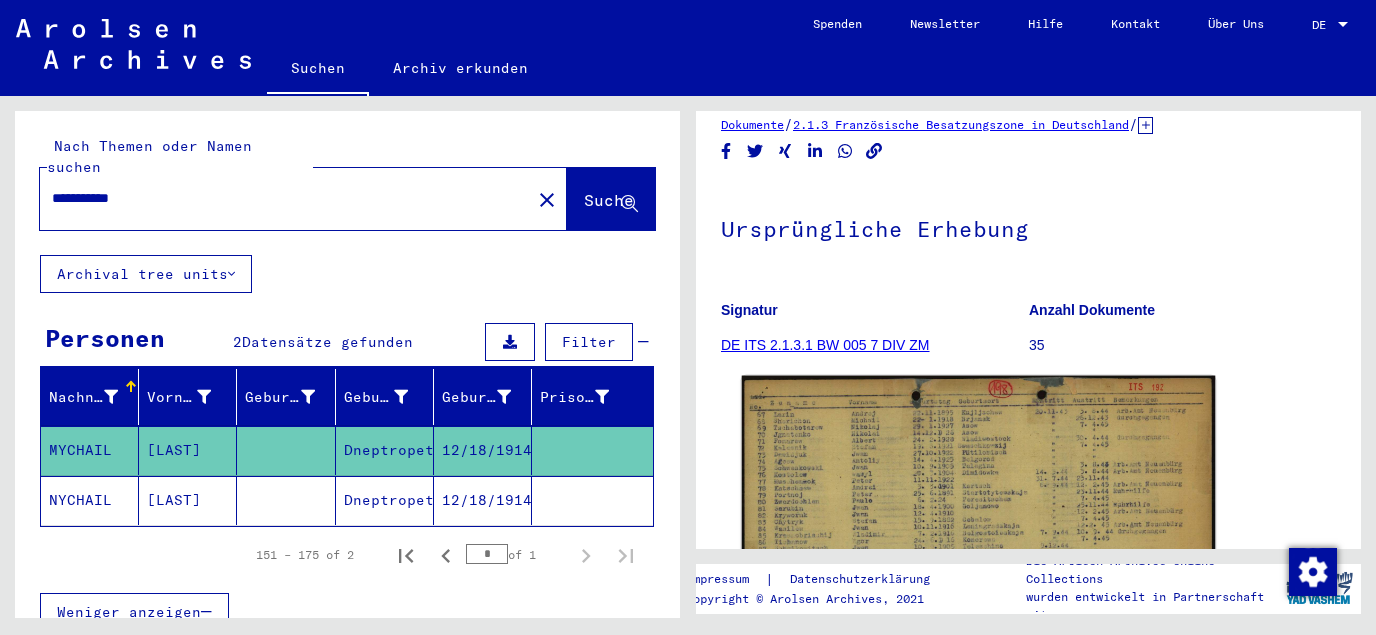 scroll, scrollTop: 323, scrollLeft: 0, axis: vertical 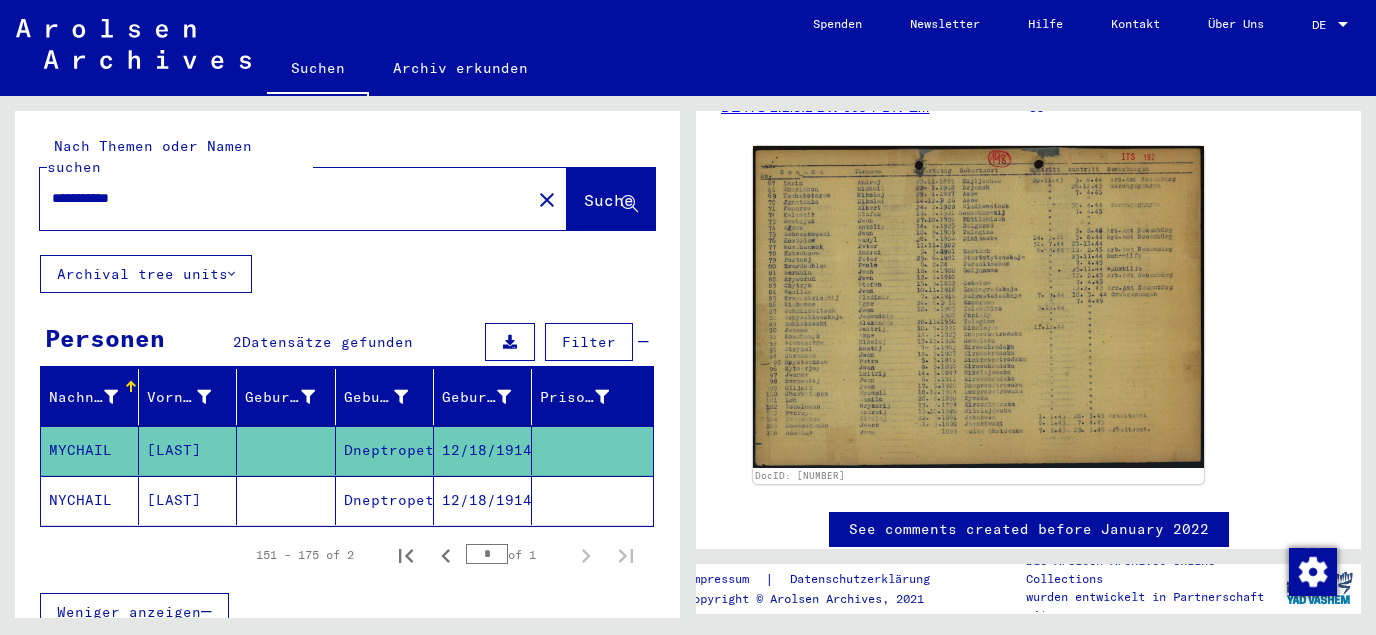 click on "12/18/1914" 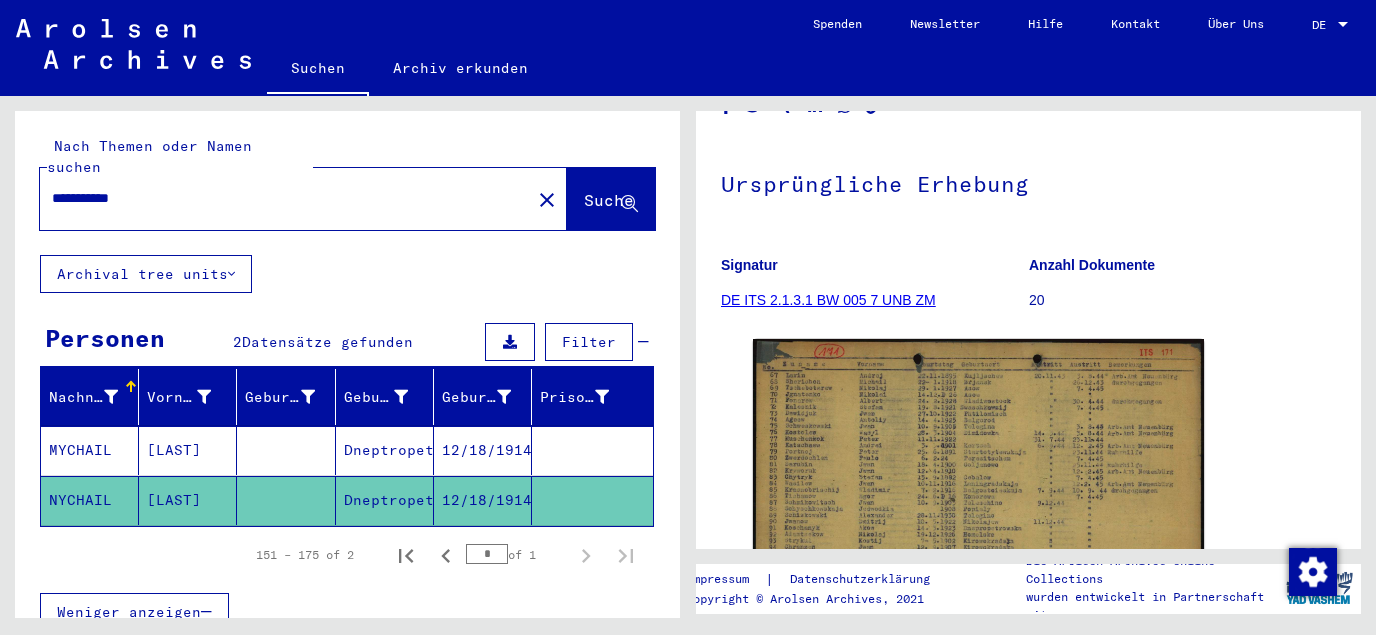 scroll, scrollTop: 215, scrollLeft: 0, axis: vertical 